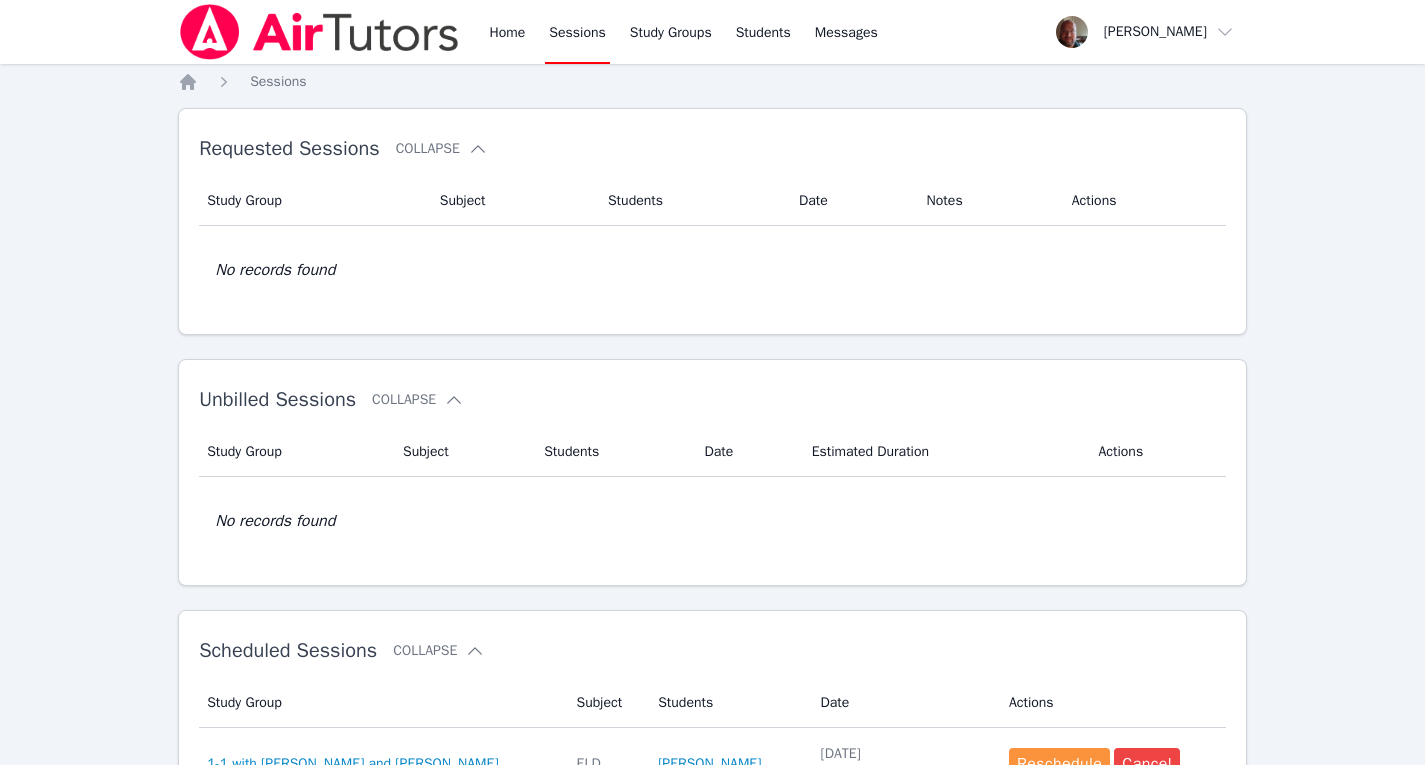 scroll, scrollTop: 283, scrollLeft: 0, axis: vertical 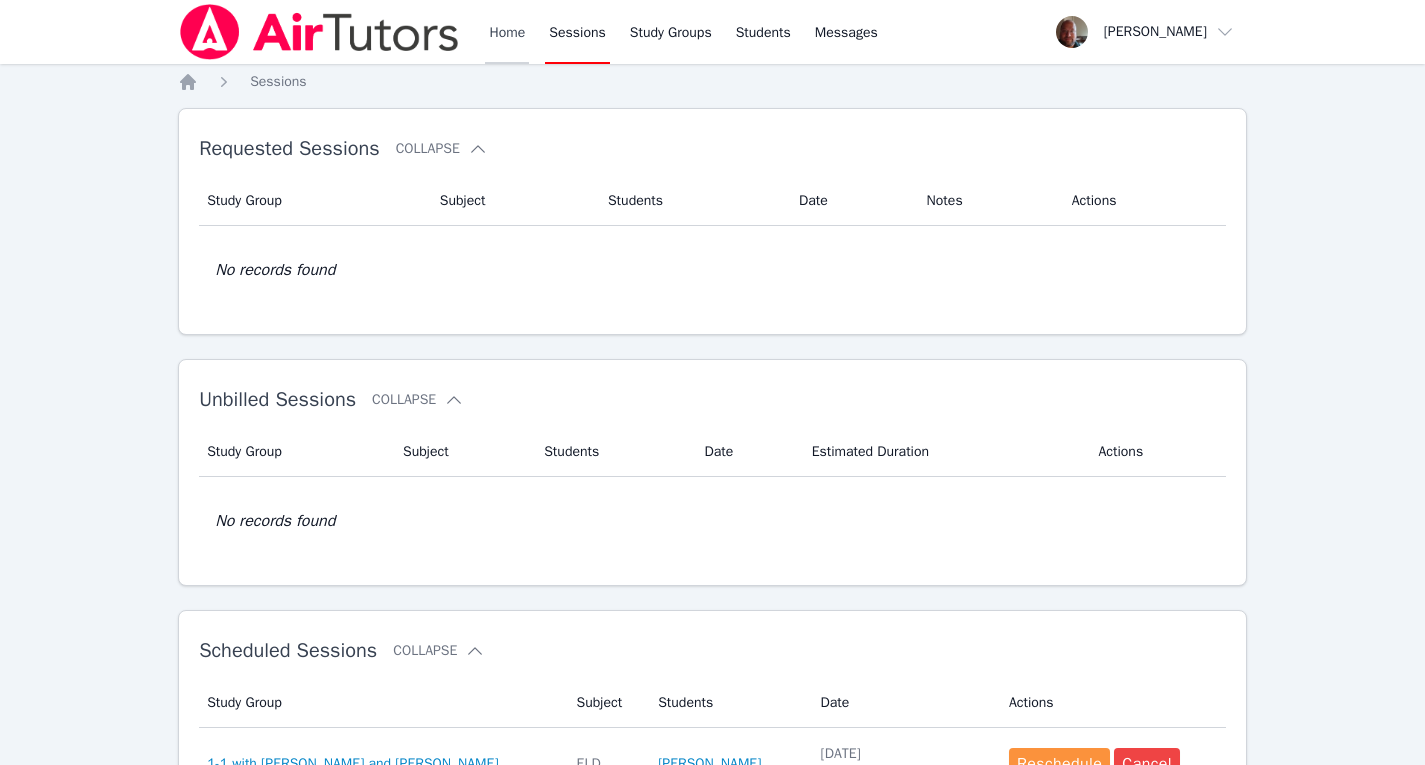 click on "Home" at bounding box center (507, 32) 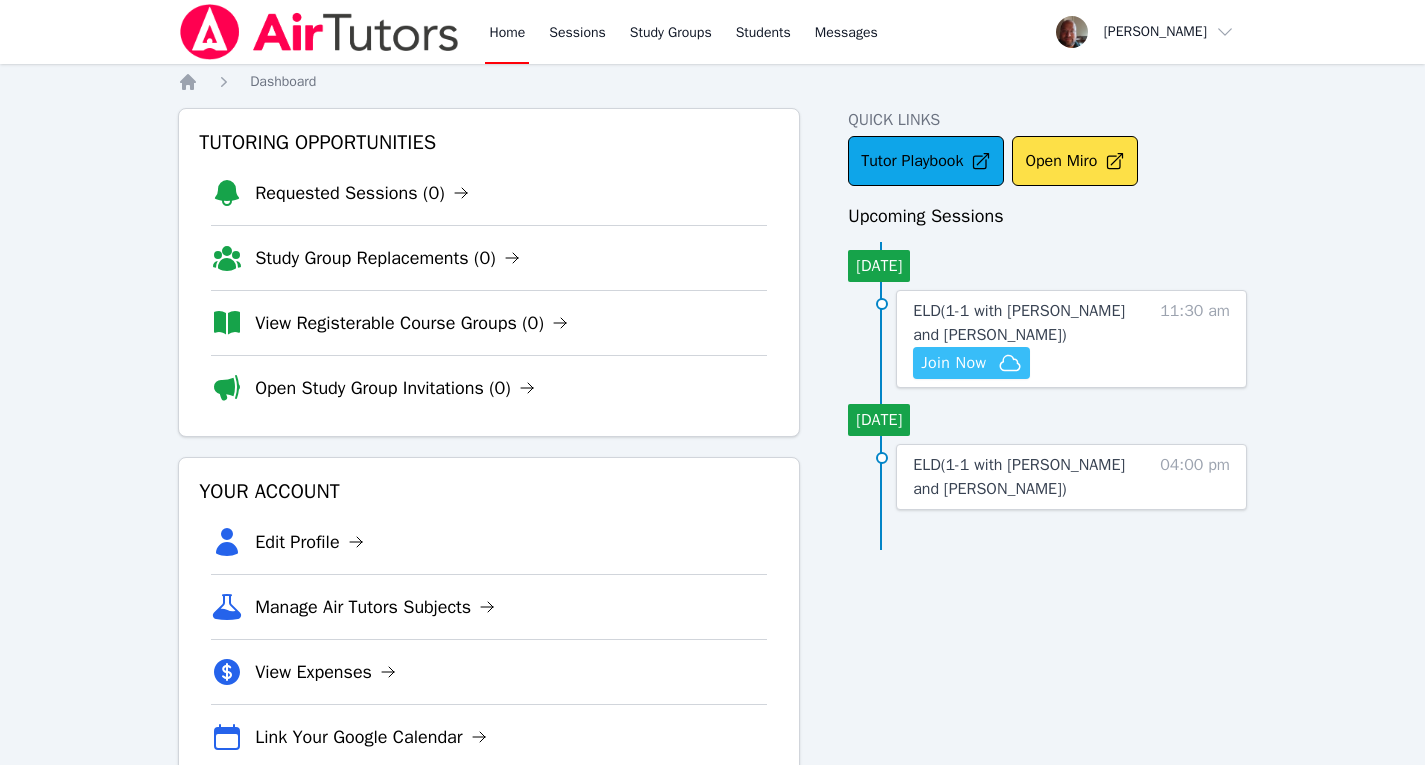 click on "Join Now" at bounding box center (953, 363) 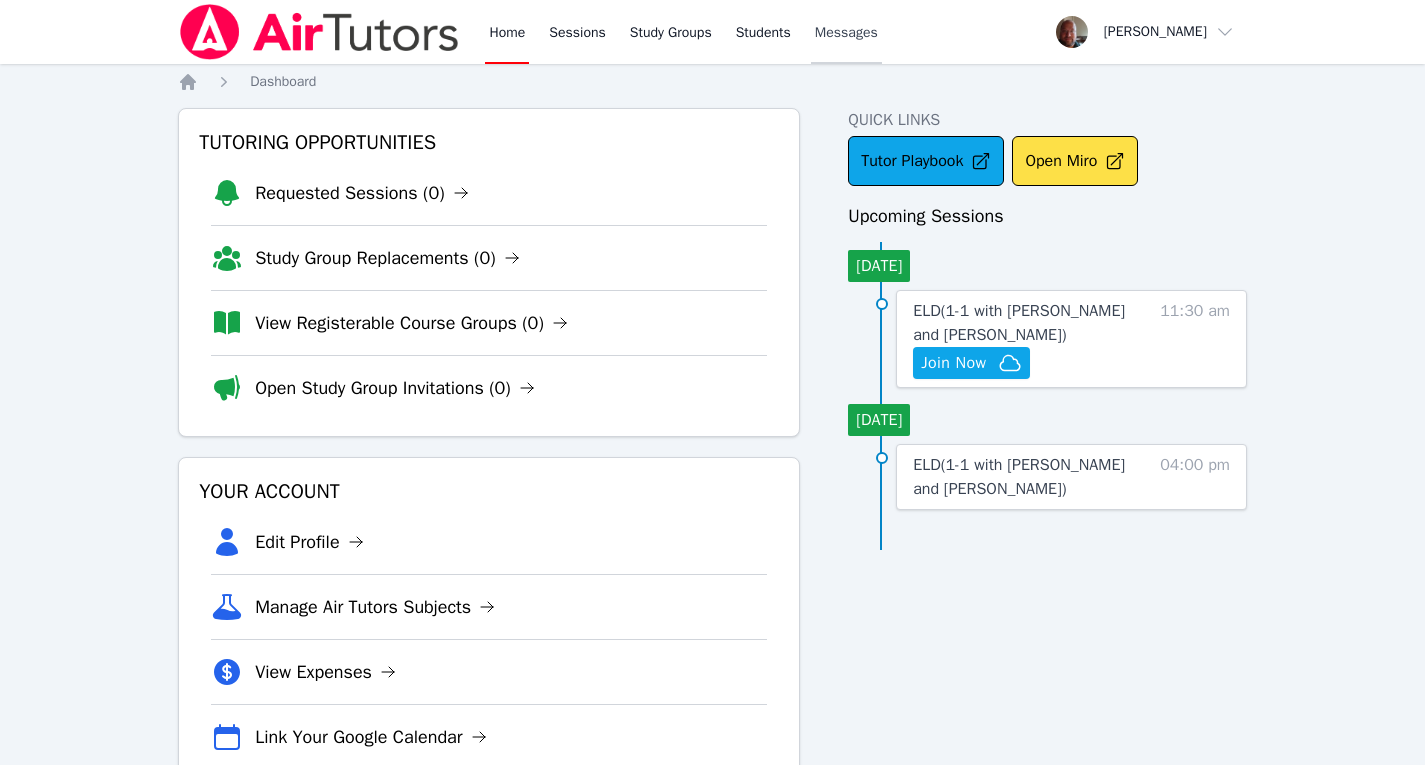 click on "Messages" at bounding box center (846, 33) 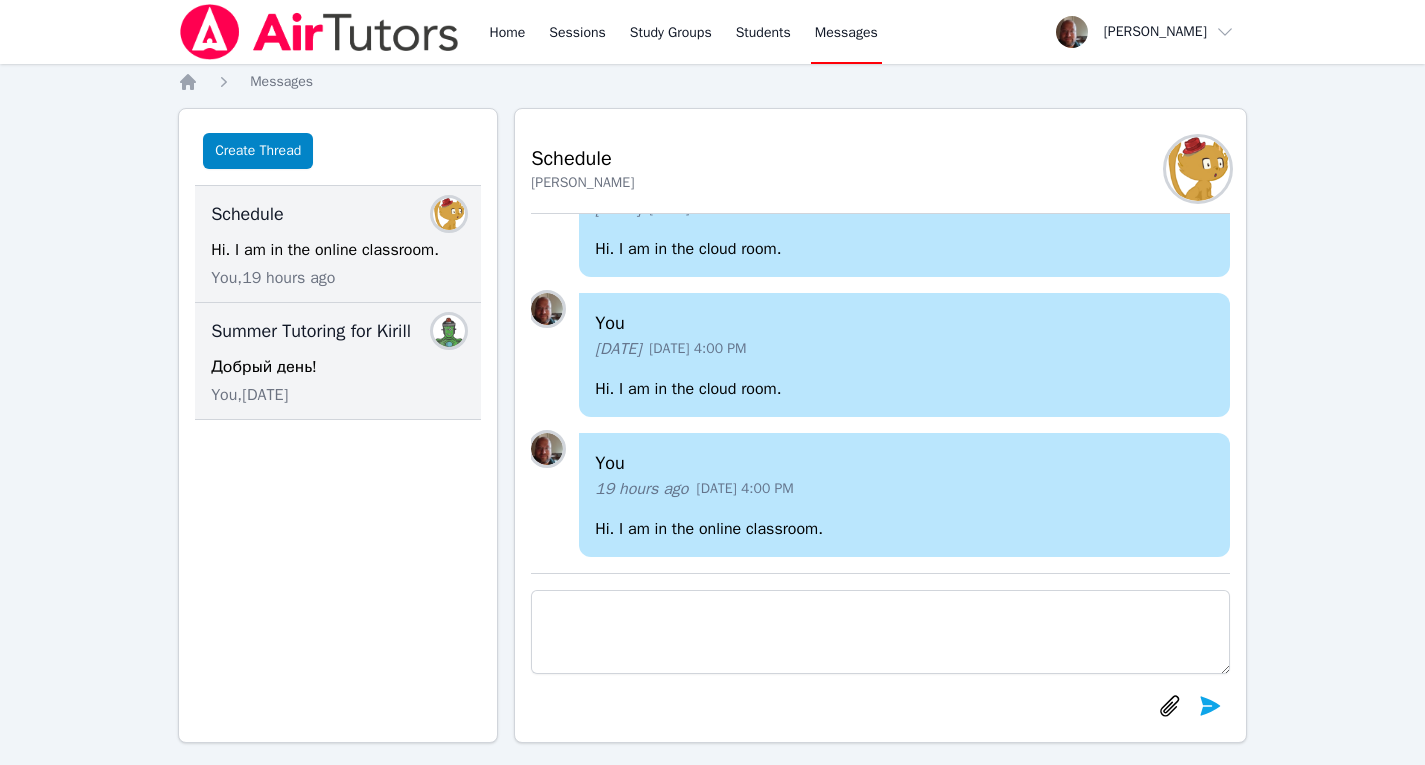 click on "Добрый день!" at bounding box center [338, 367] 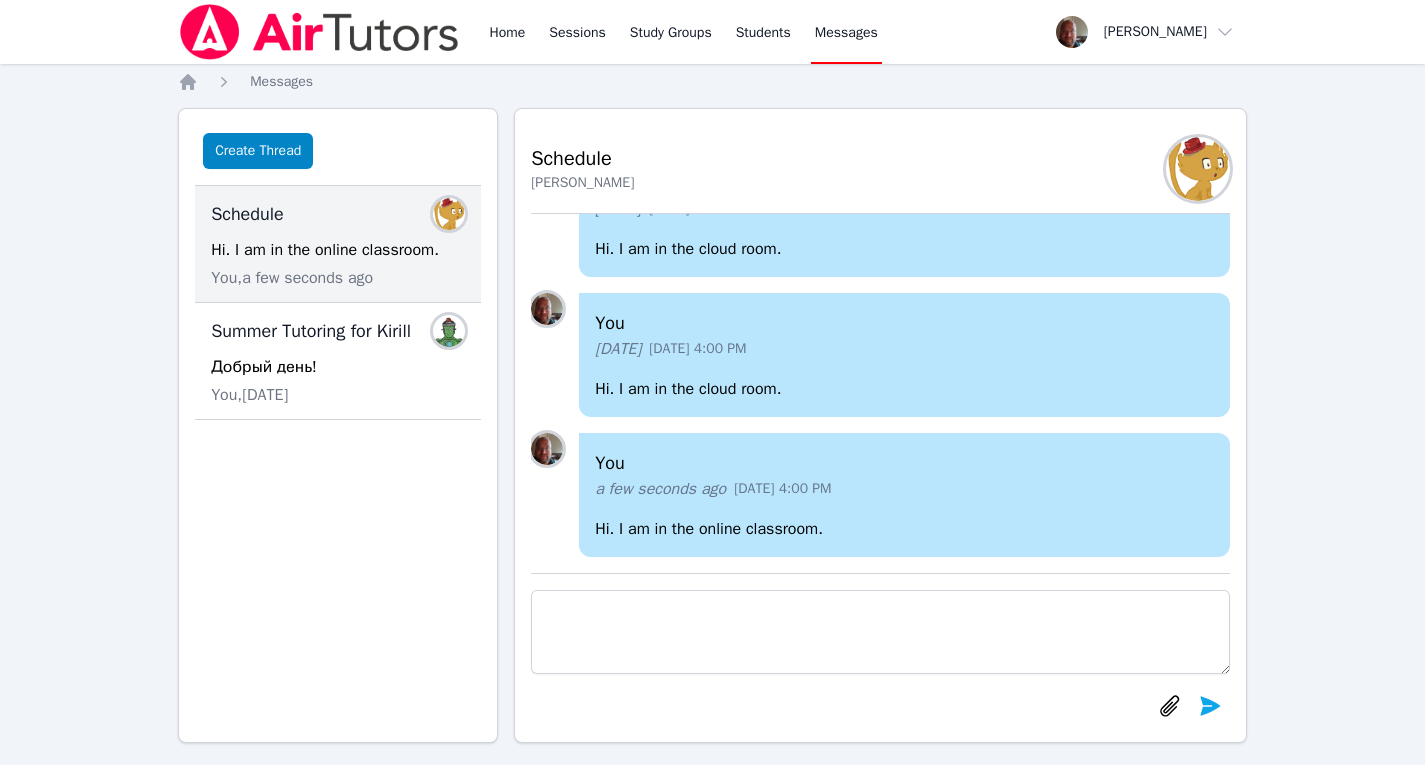 scroll, scrollTop: 0, scrollLeft: 0, axis: both 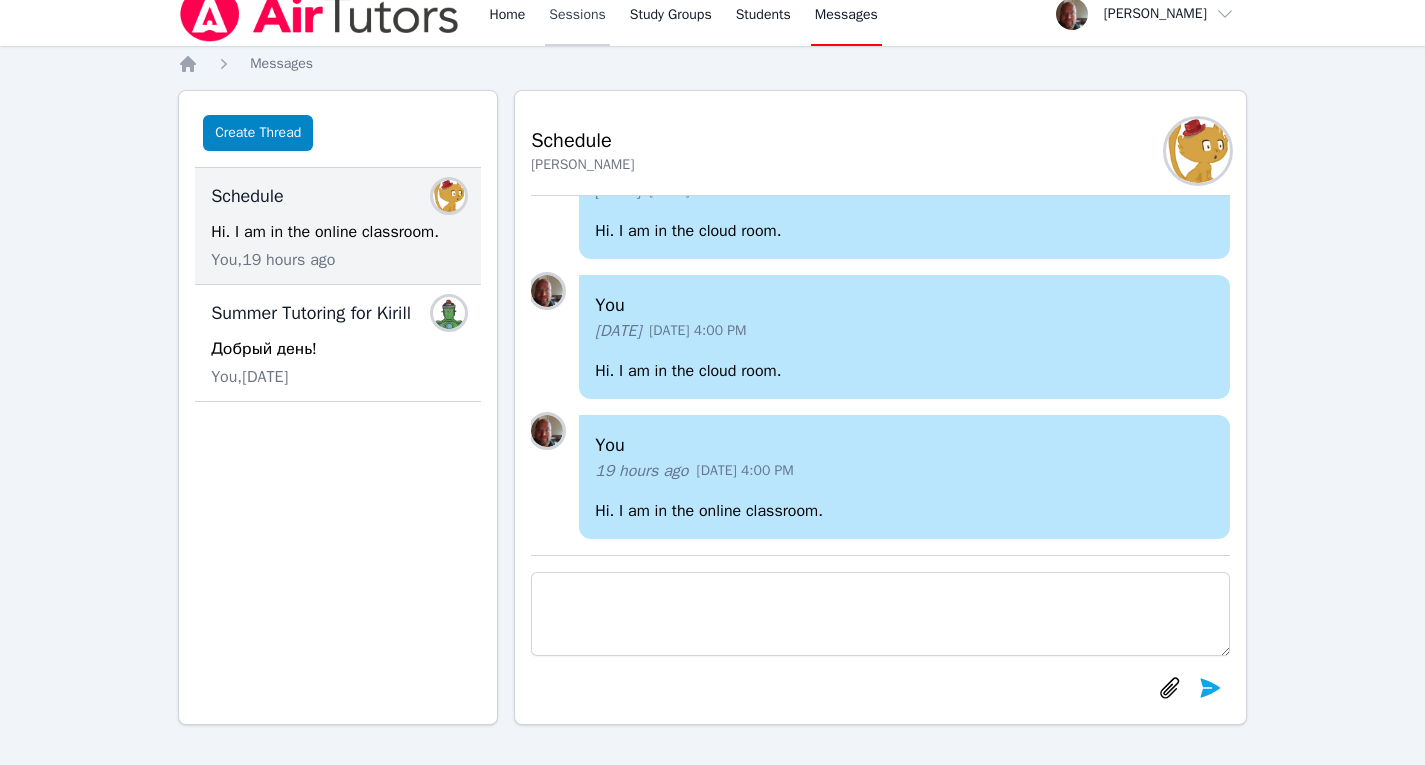 click on "Sessions" at bounding box center (577, 14) 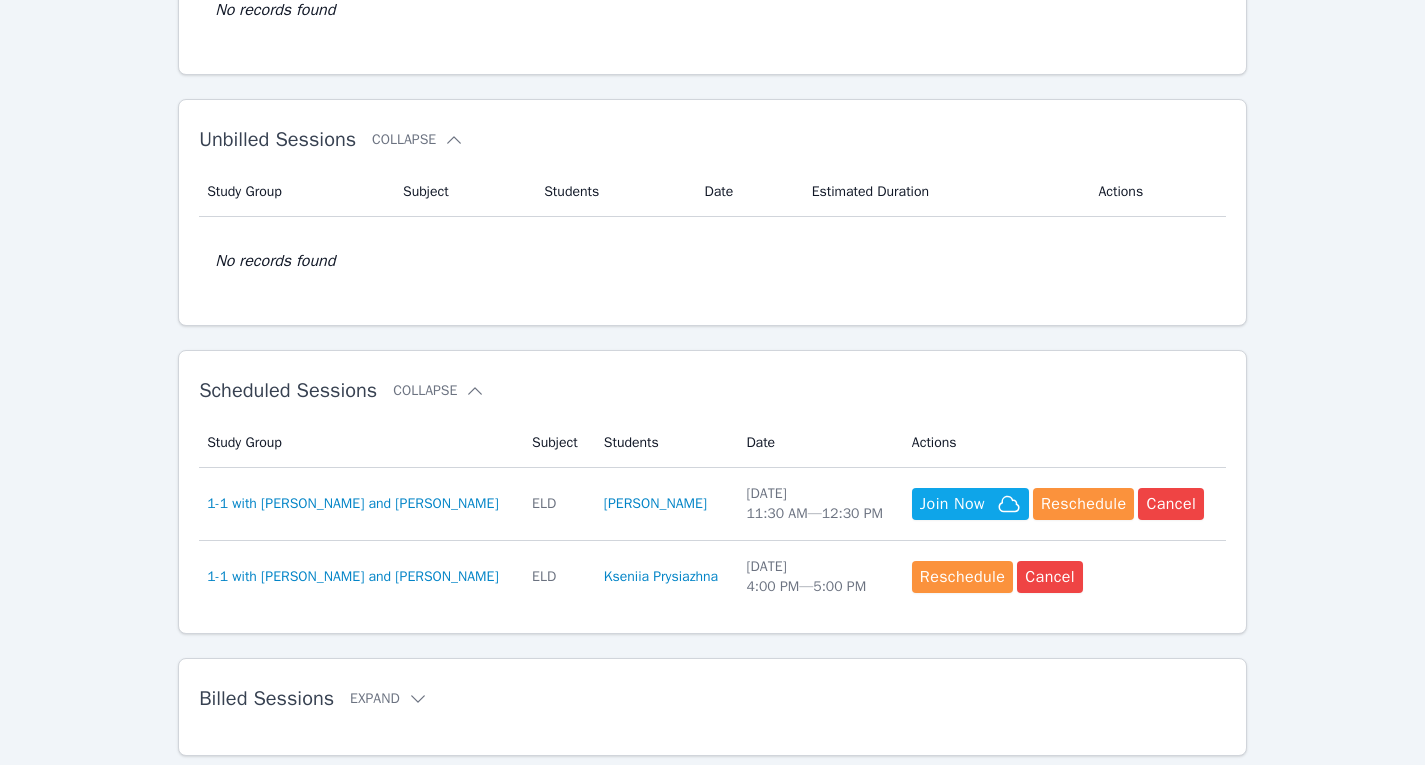 scroll, scrollTop: 343, scrollLeft: 0, axis: vertical 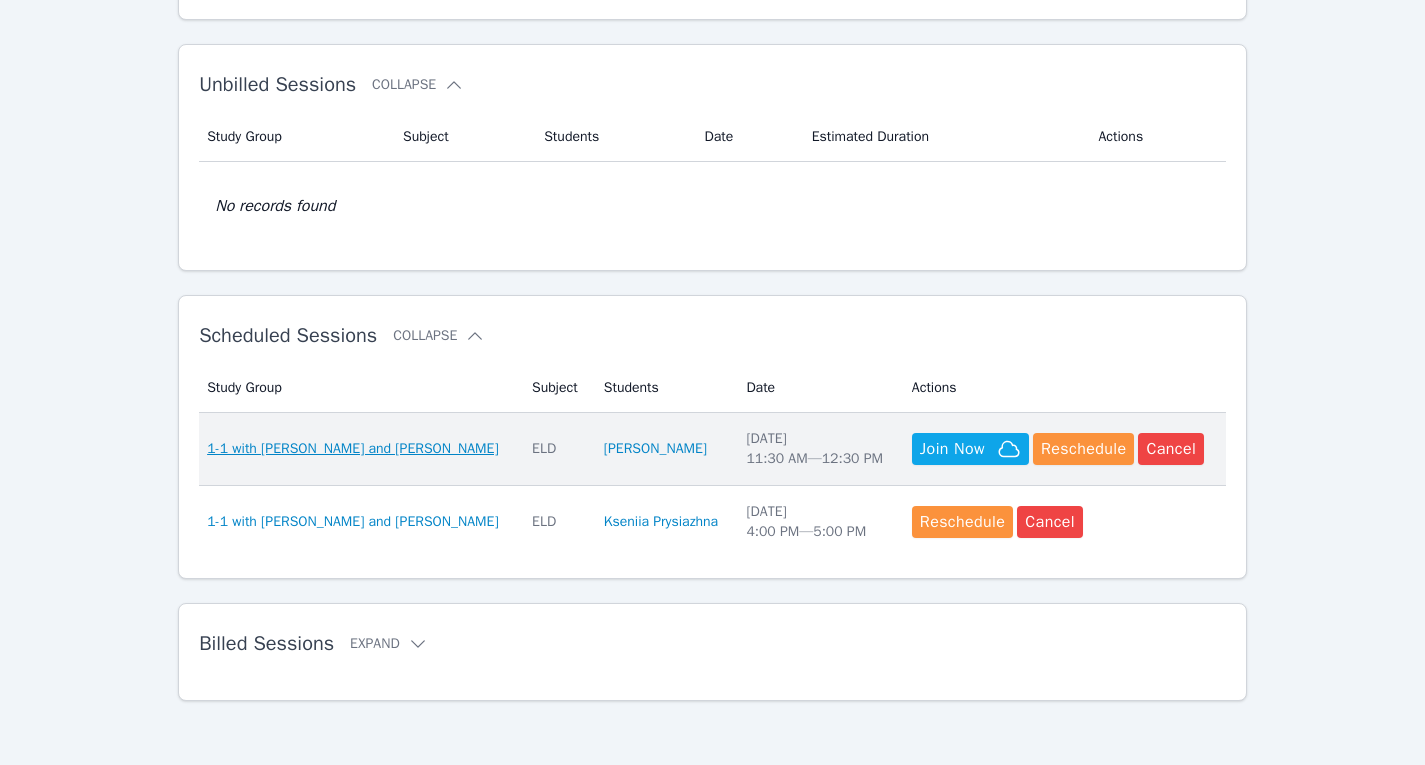 click on "1-1 with [PERSON_NAME] and [PERSON_NAME]" at bounding box center (352, 449) 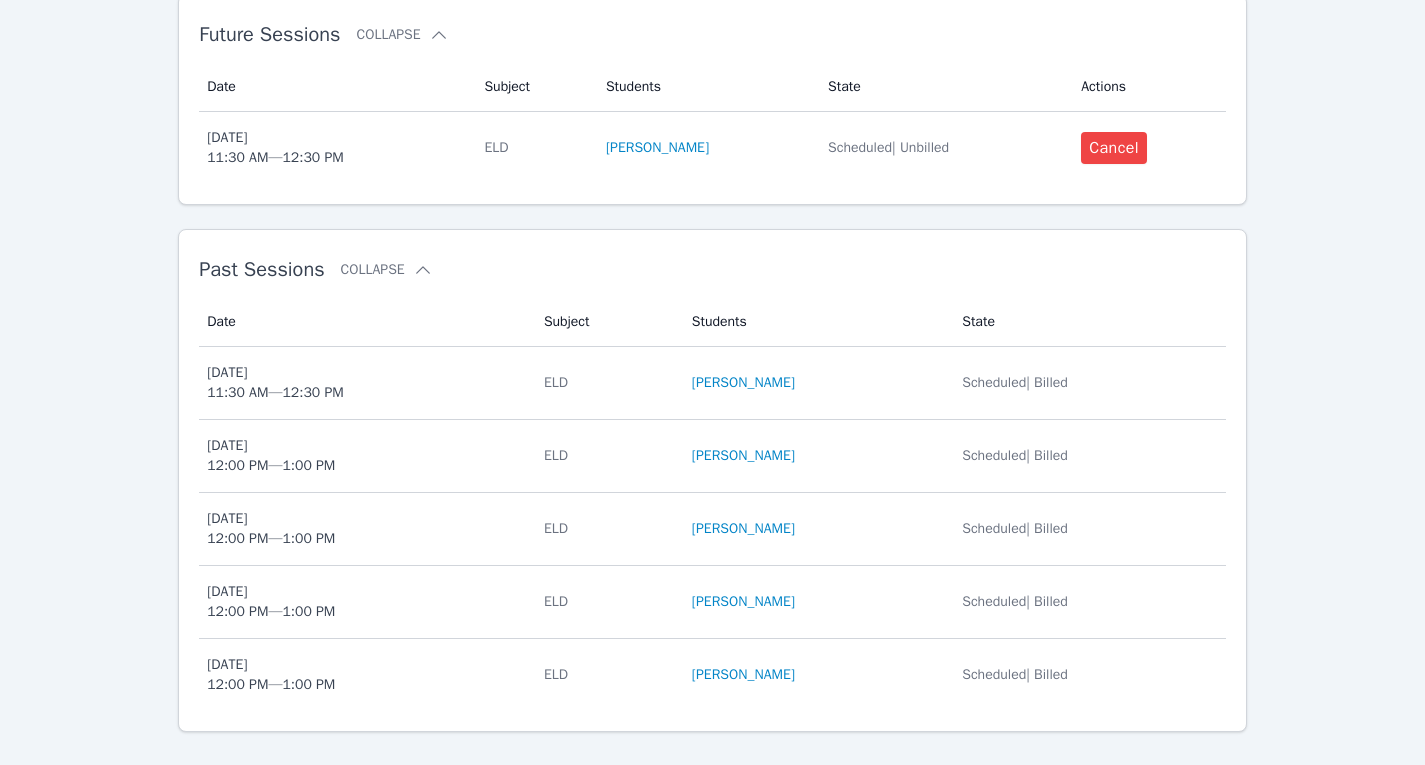 scroll, scrollTop: 813, scrollLeft: 0, axis: vertical 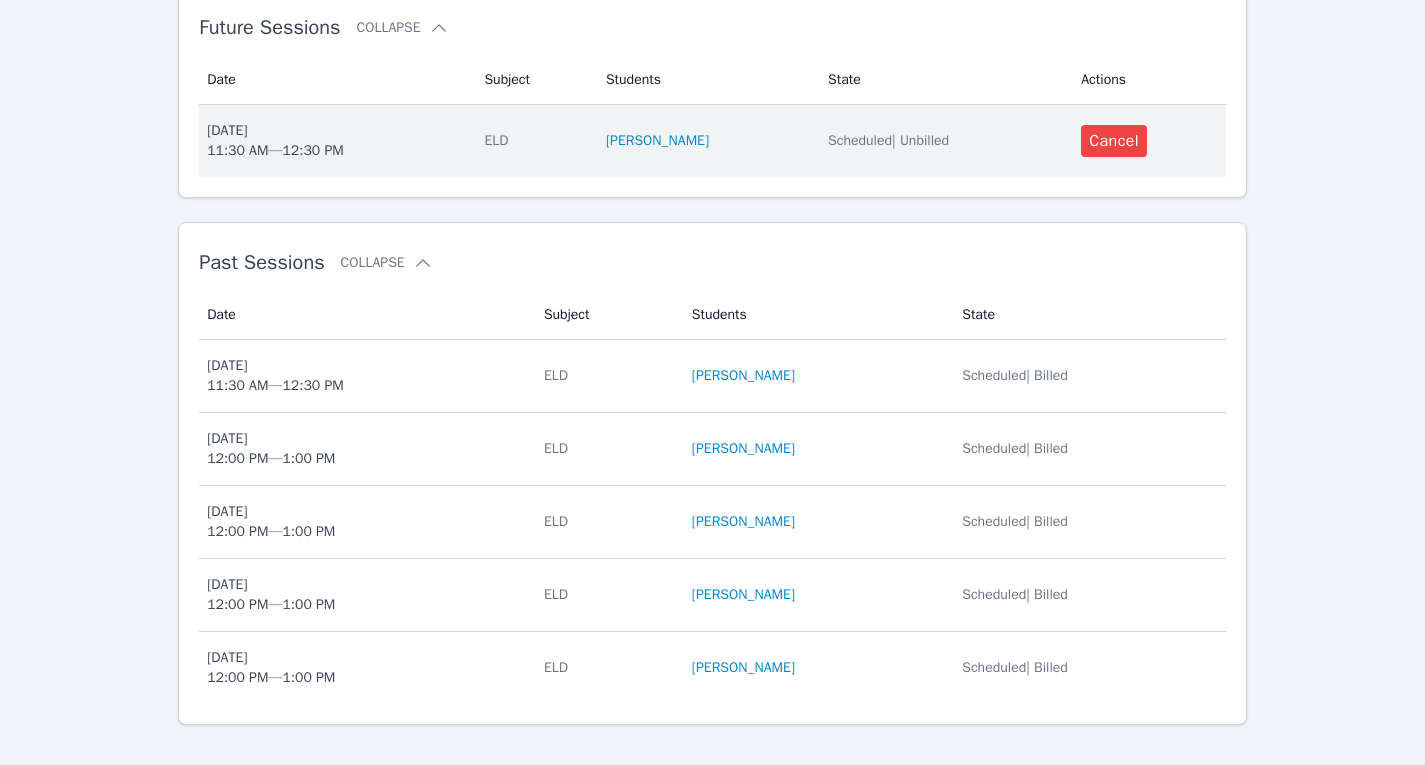 click on "Sat Jul 26 11:30 AM — 12:30 PM" at bounding box center (275, 141) 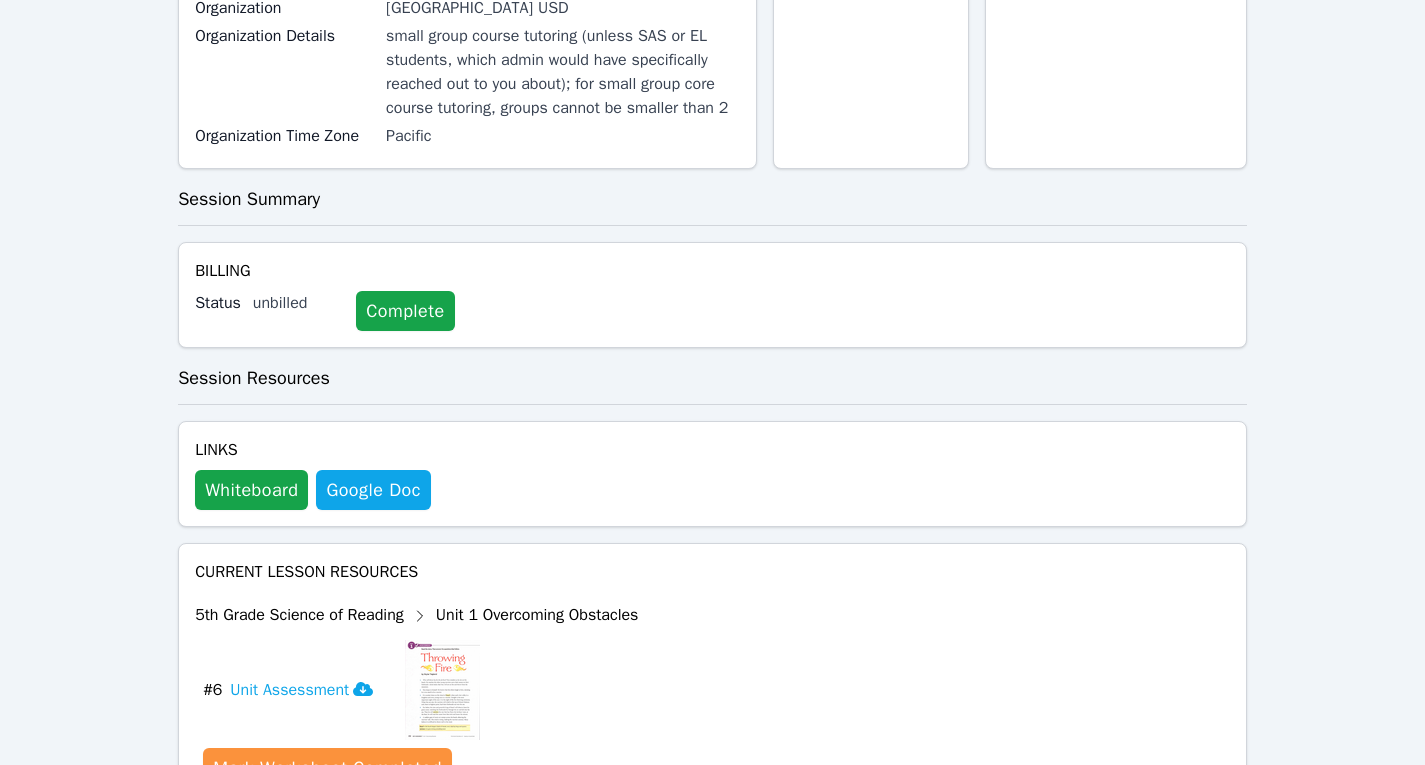 scroll, scrollTop: 615, scrollLeft: 0, axis: vertical 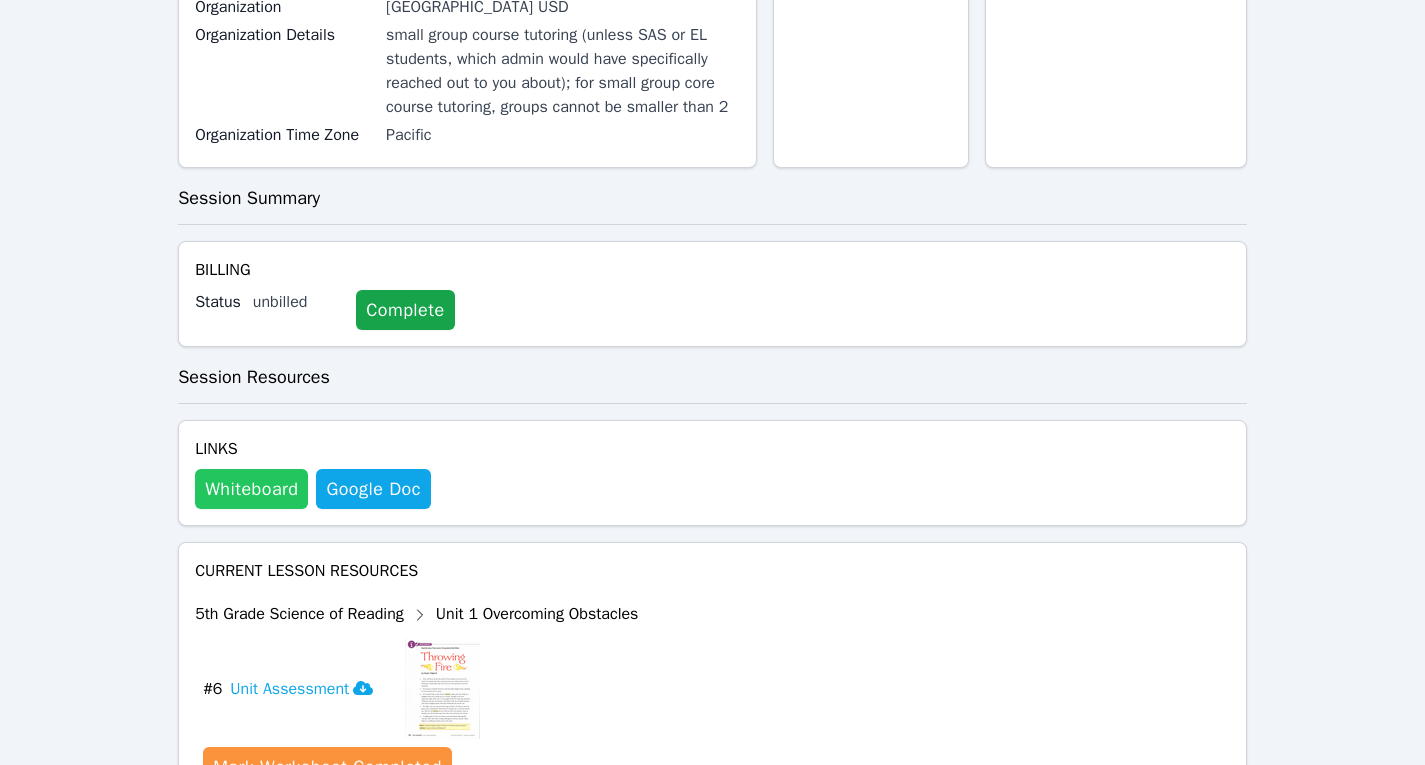click on "Whiteboard" at bounding box center [251, 489] 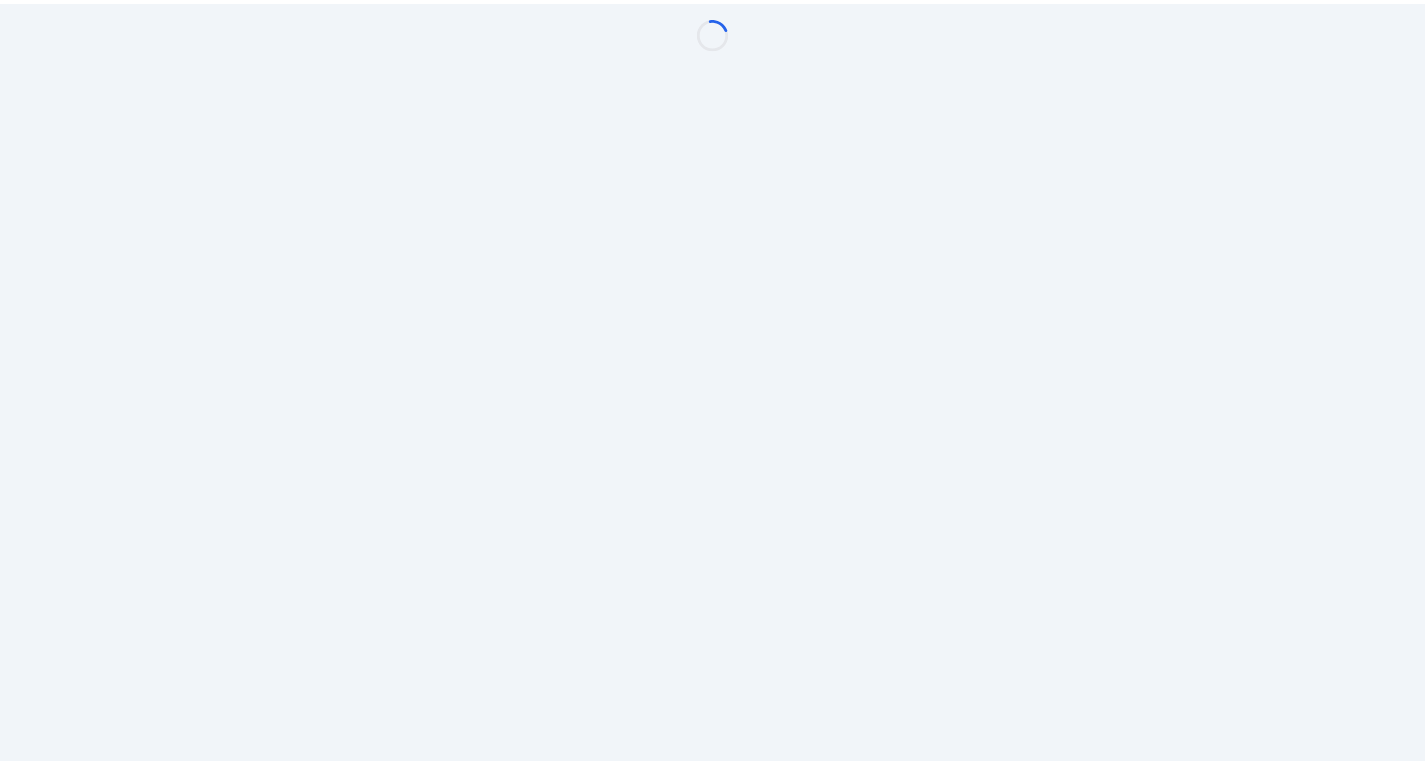scroll, scrollTop: 0, scrollLeft: 0, axis: both 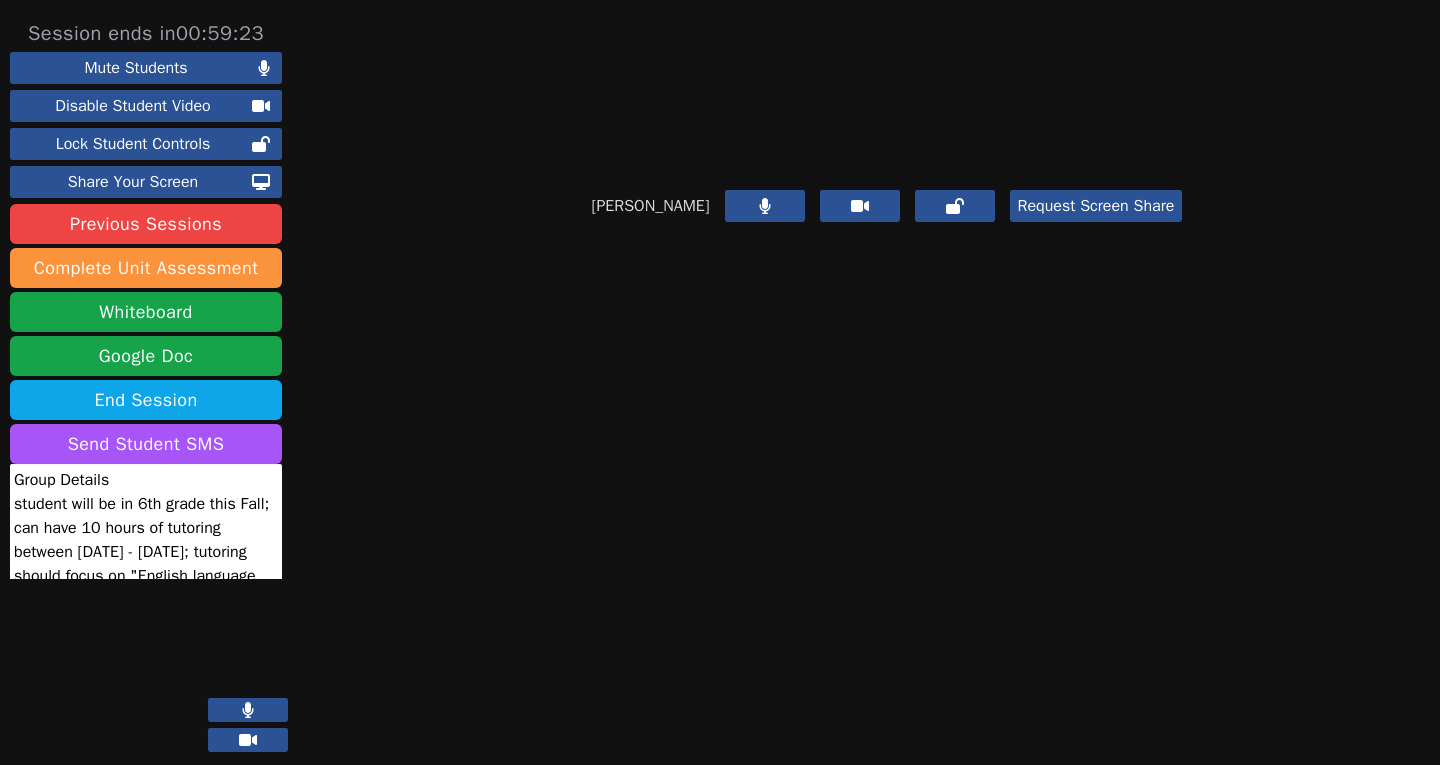 click at bounding box center (887, 85) 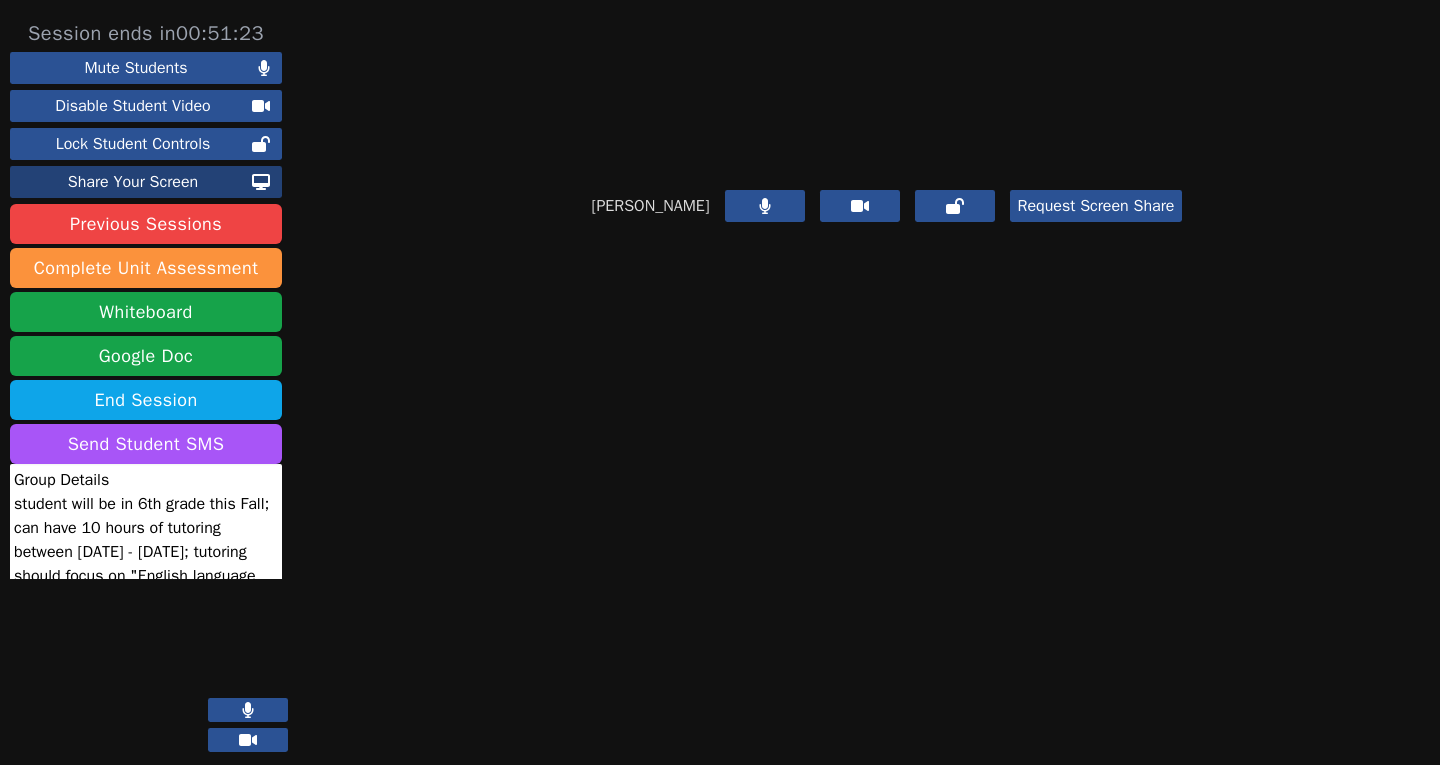 click on "Share Your Screen" at bounding box center (133, 182) 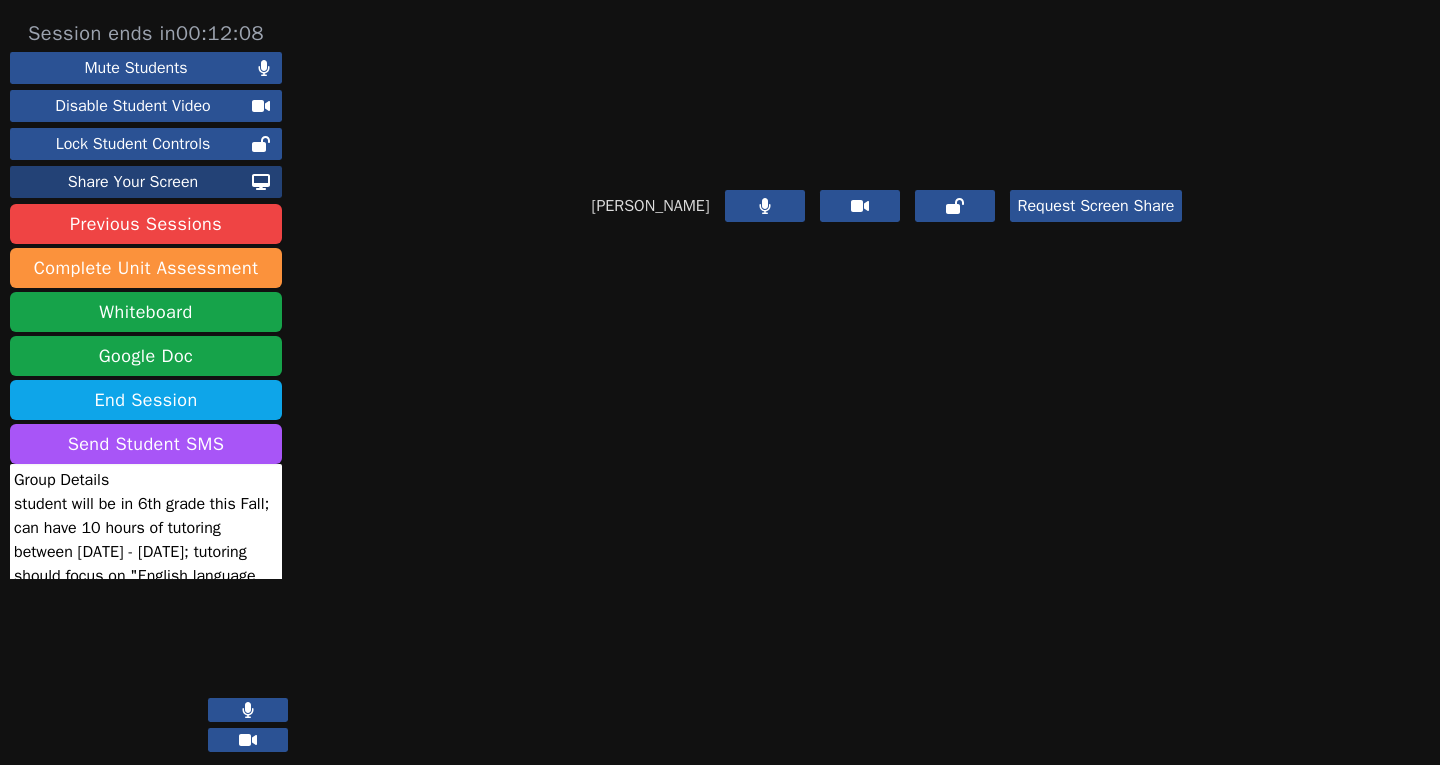 click on "Share Your Screen" at bounding box center [133, 182] 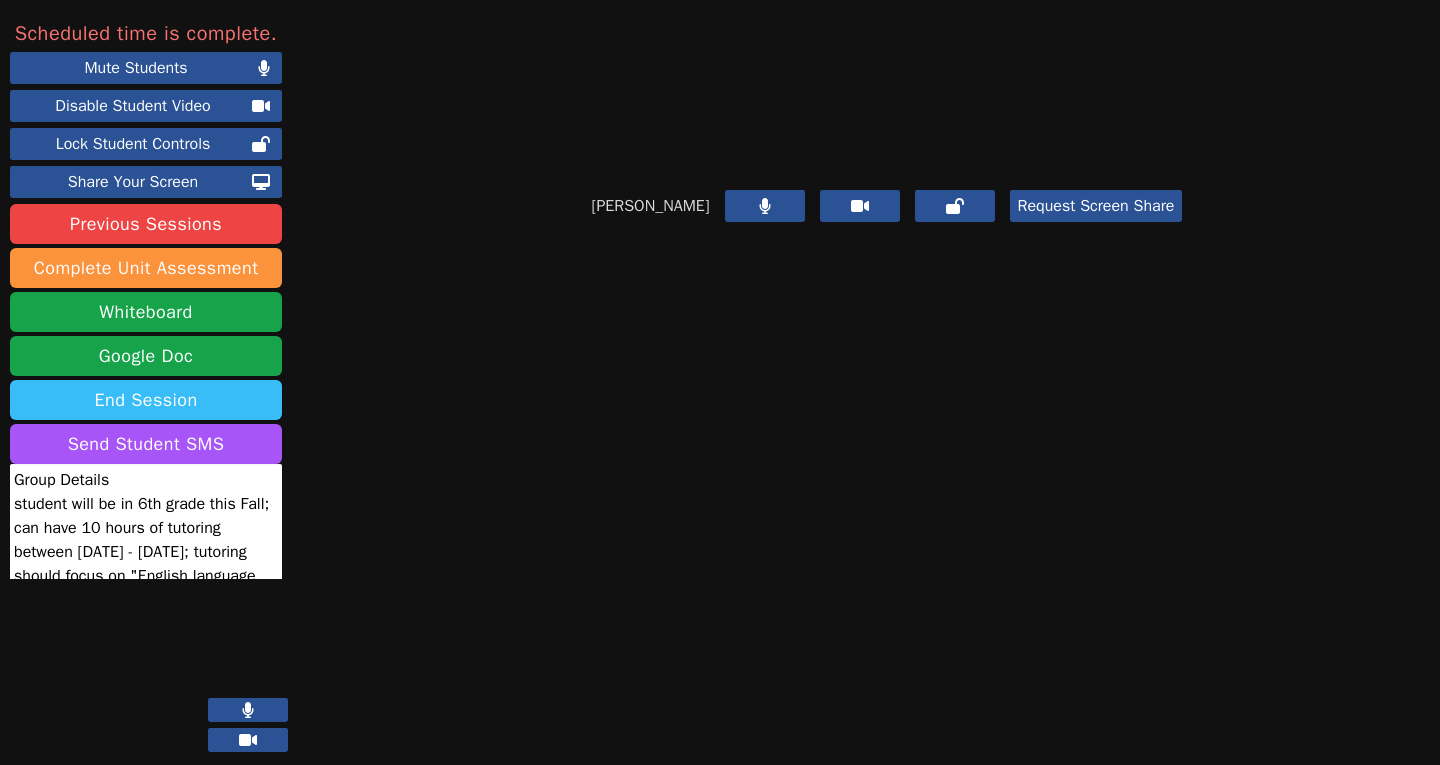 click on "End Session" at bounding box center [146, 400] 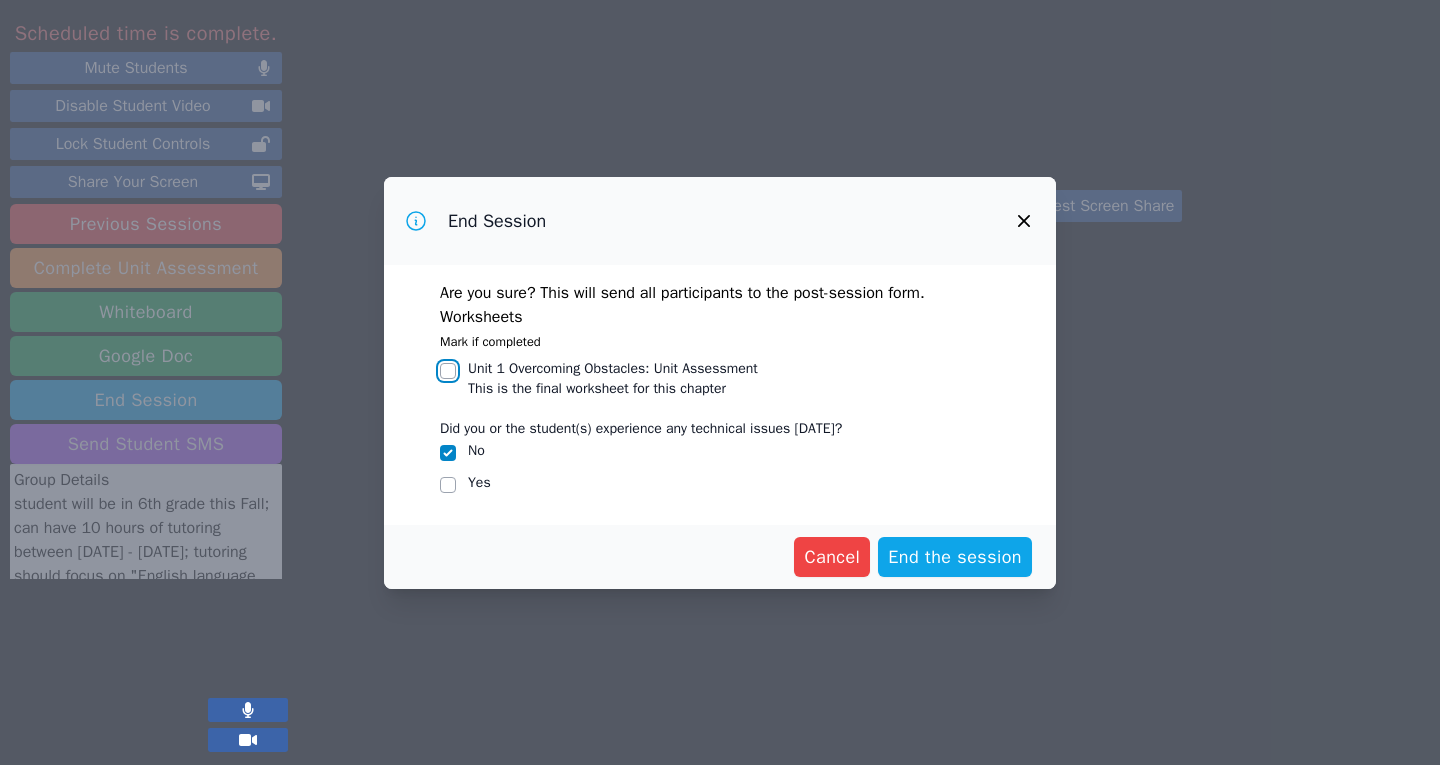 click on "Unit 1 Overcoming Obstacles :   Unit Assessment  This is the final worksheet for this chapter" at bounding box center (448, 371) 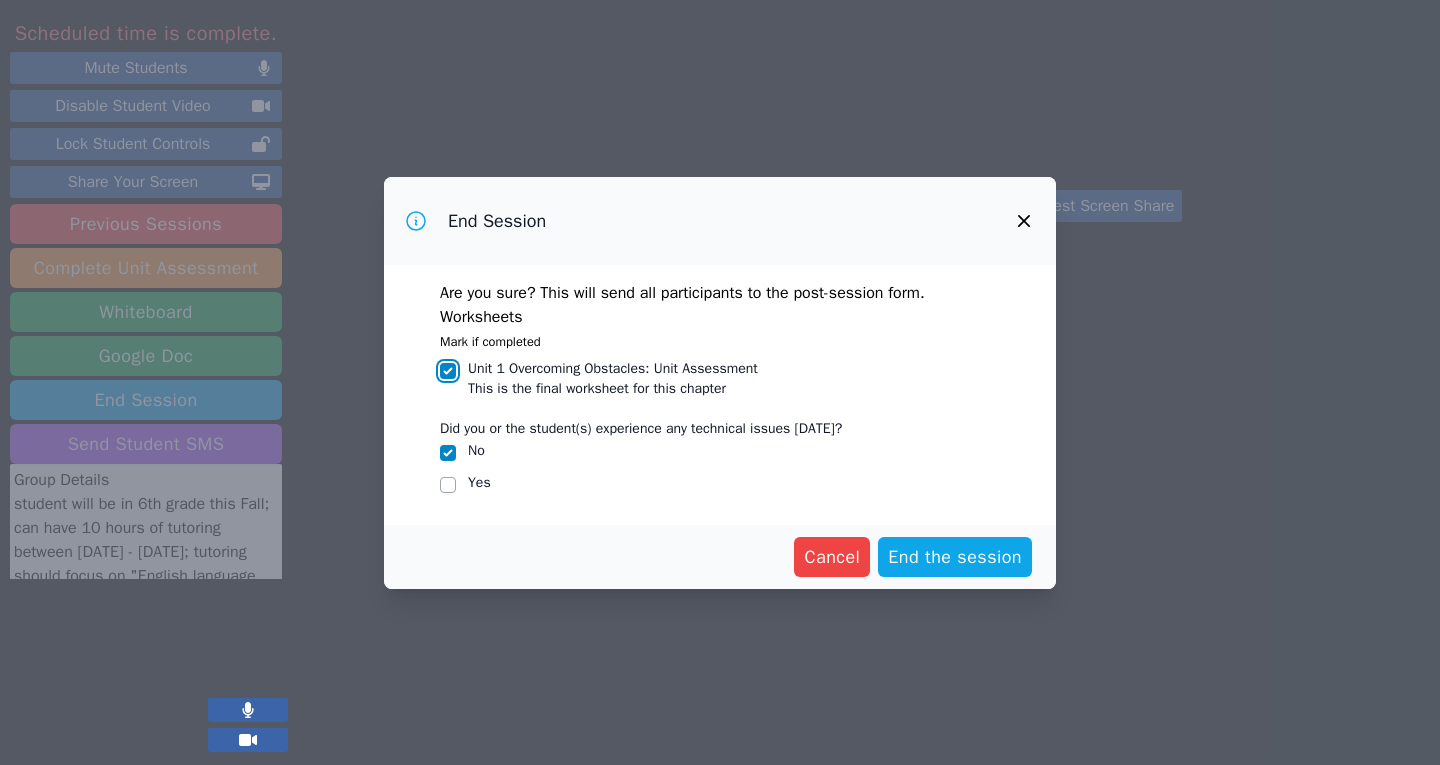 checkbox on "true" 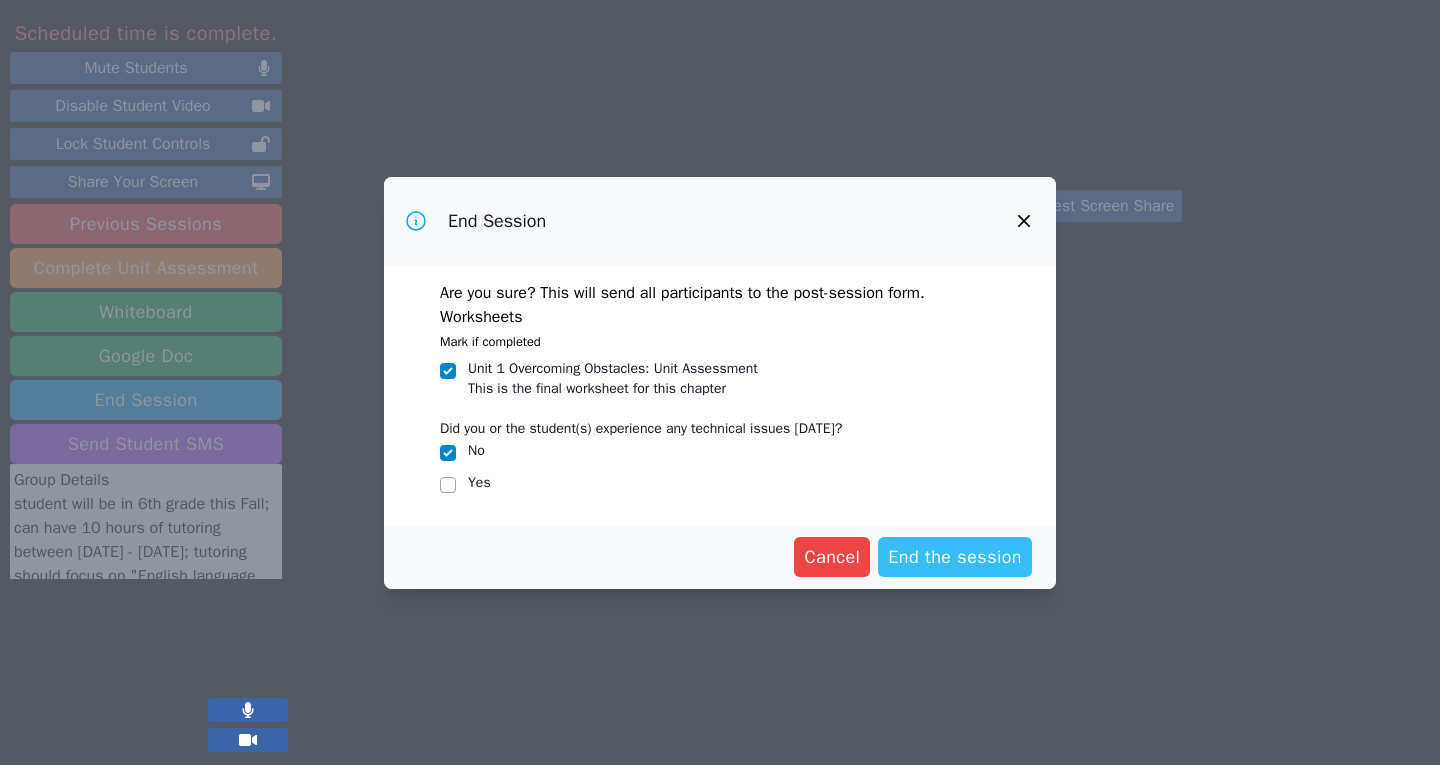 click on "End the session" at bounding box center [955, 557] 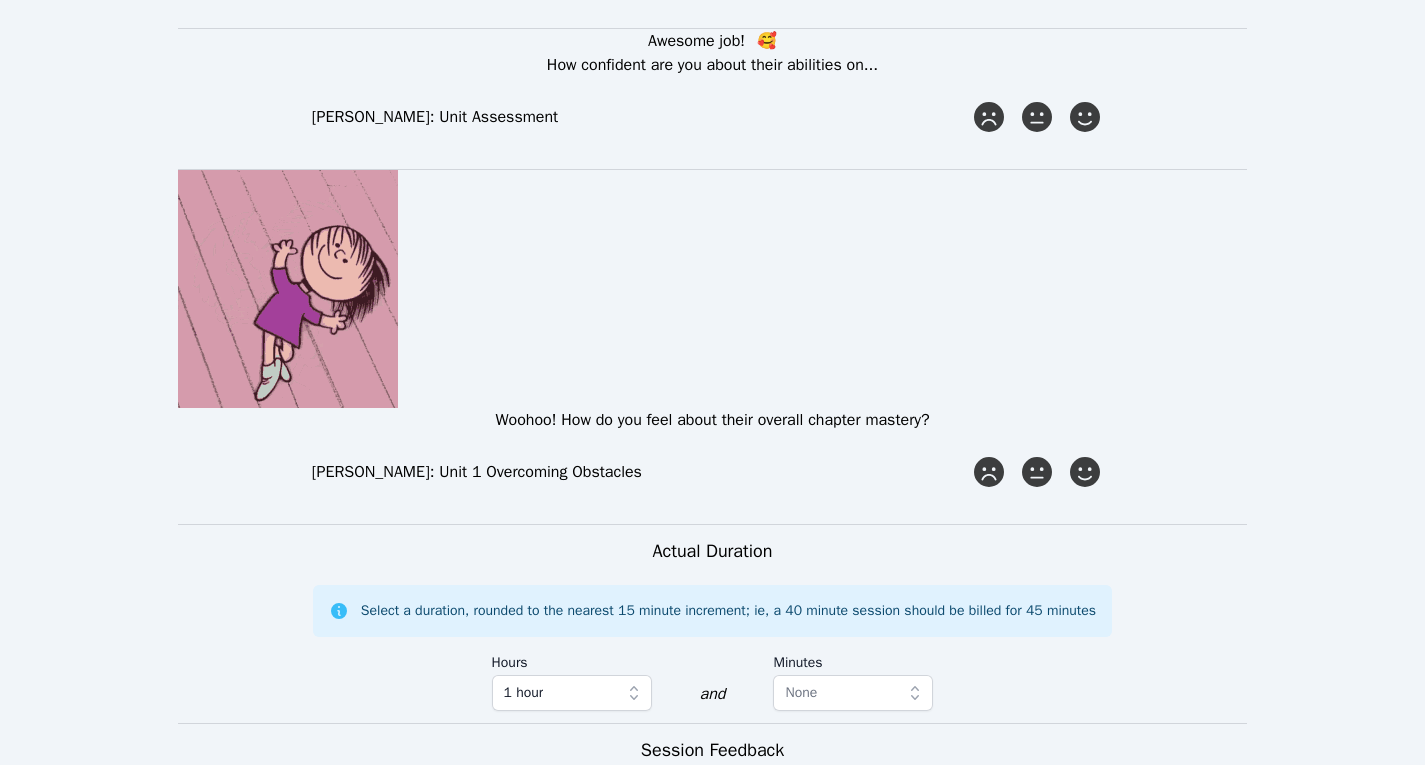 scroll, scrollTop: 1618, scrollLeft: 0, axis: vertical 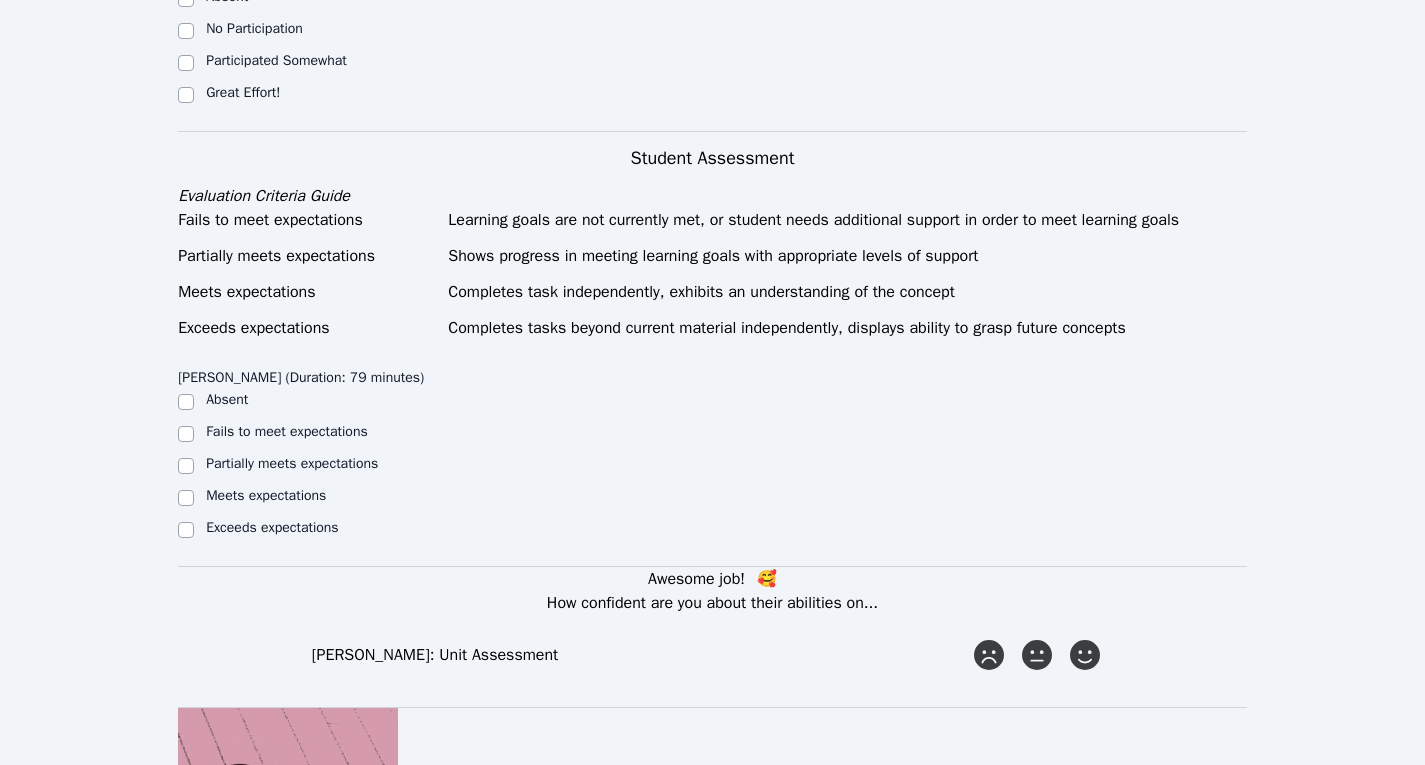 click on "Learning goals are not currently met, or student needs additional support in order to meet learning goals" at bounding box center (847, 220) 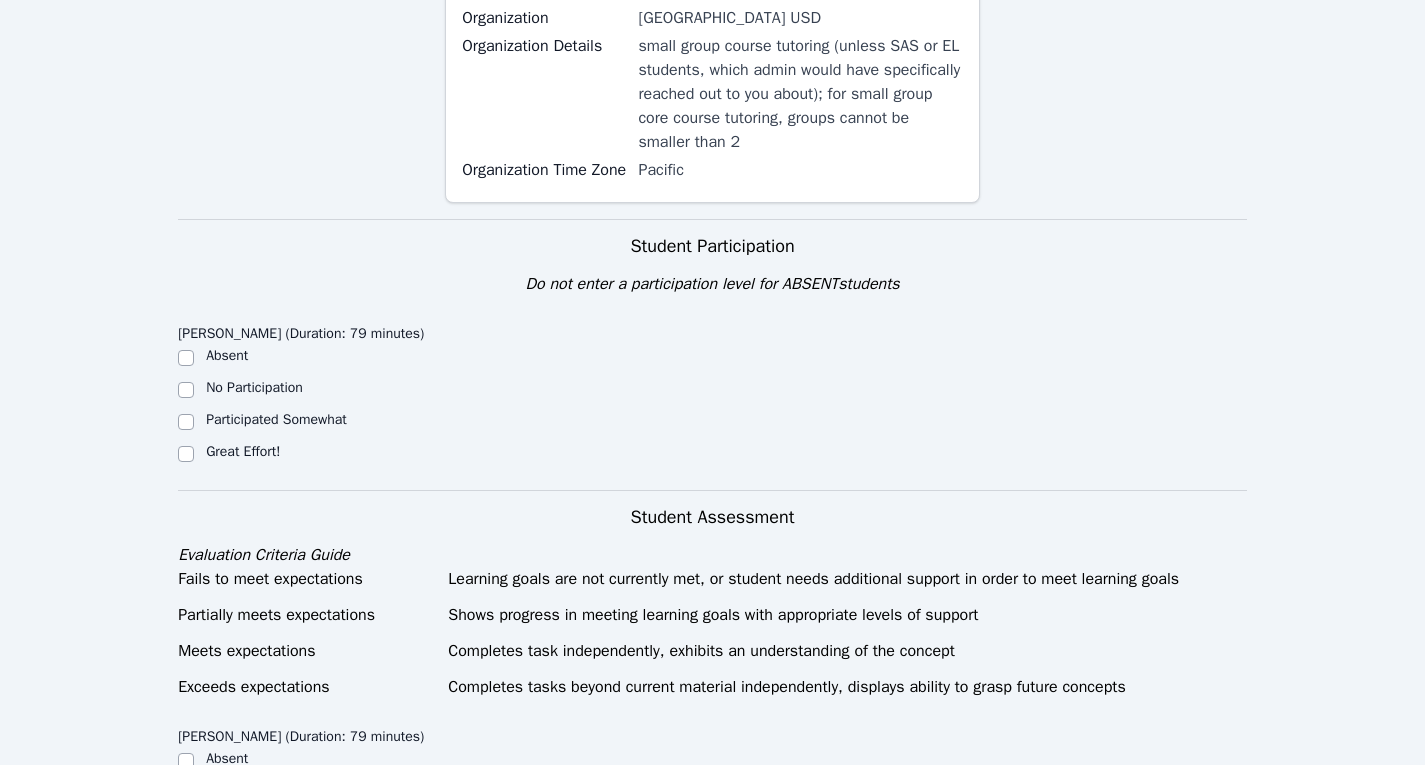 scroll, scrollTop: 697, scrollLeft: 0, axis: vertical 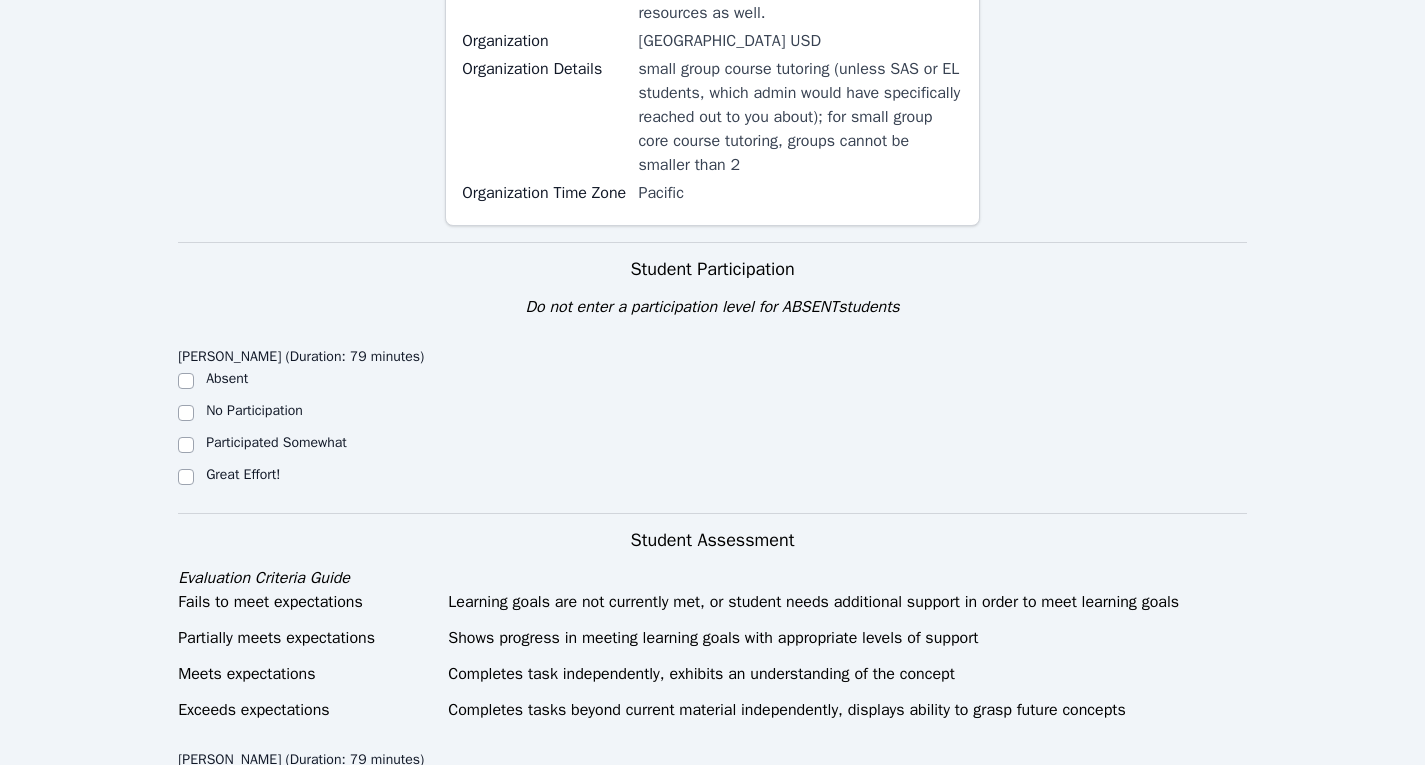 click on "Great Effort!" at bounding box center (311, 477) 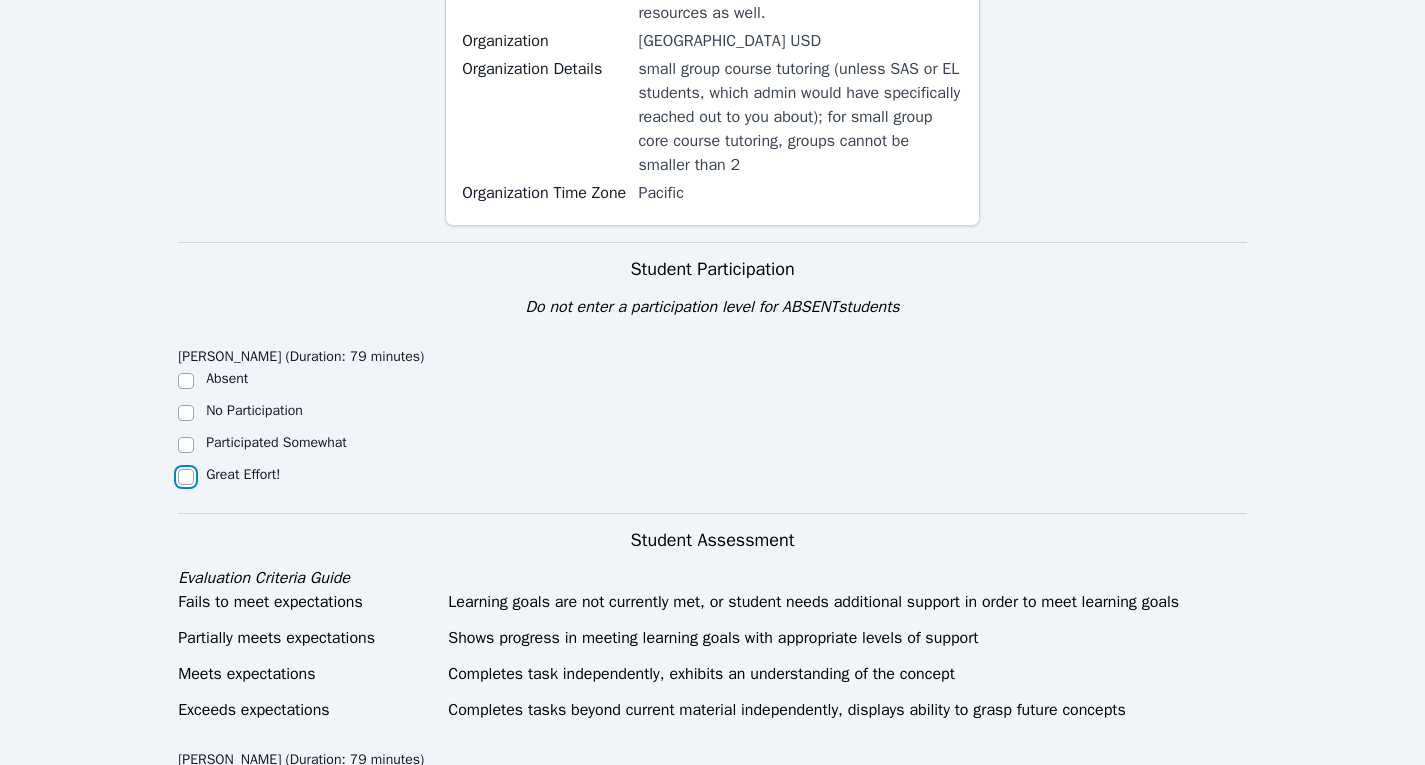 click on "Great Effort!" at bounding box center [186, 477] 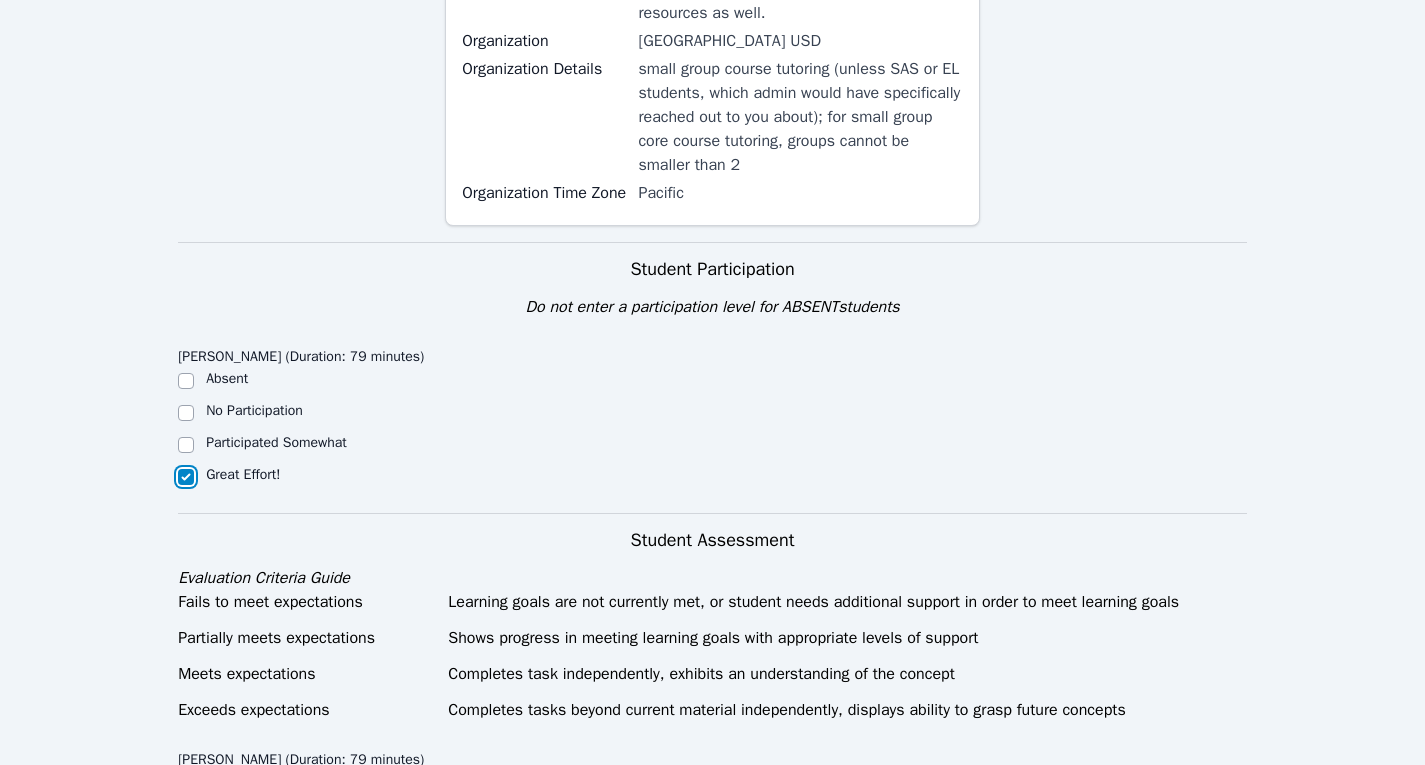 checkbox on "true" 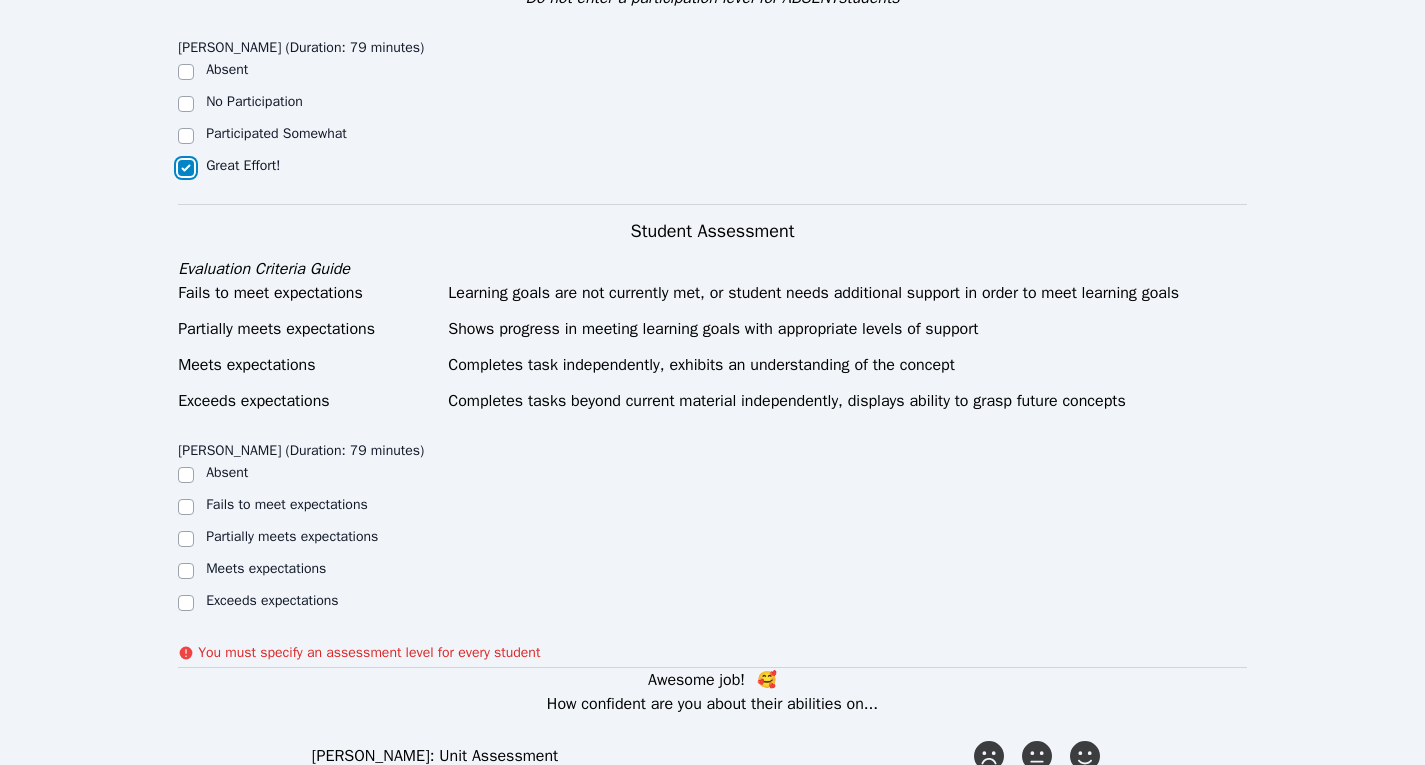 scroll, scrollTop: 1007, scrollLeft: 0, axis: vertical 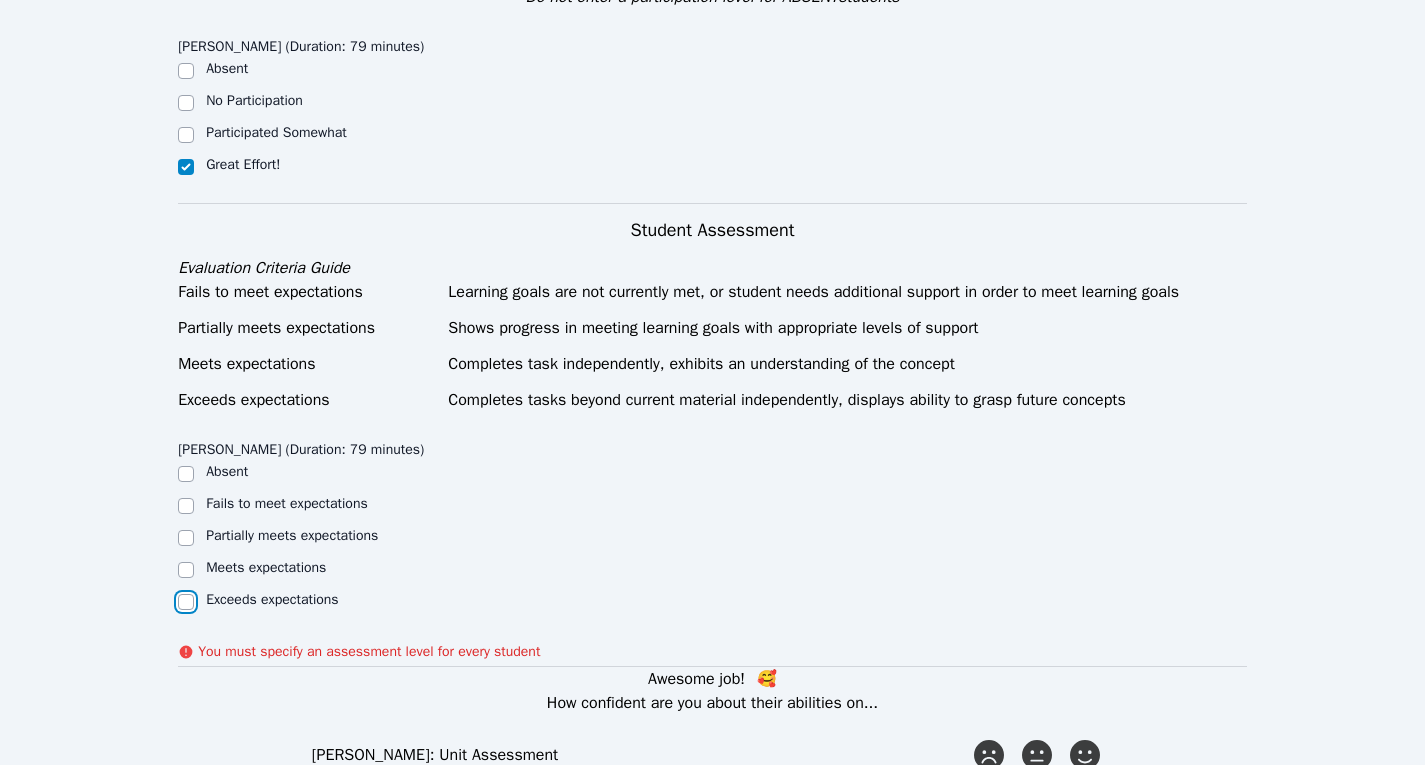 click on "Exceeds expectations" at bounding box center (186, 602) 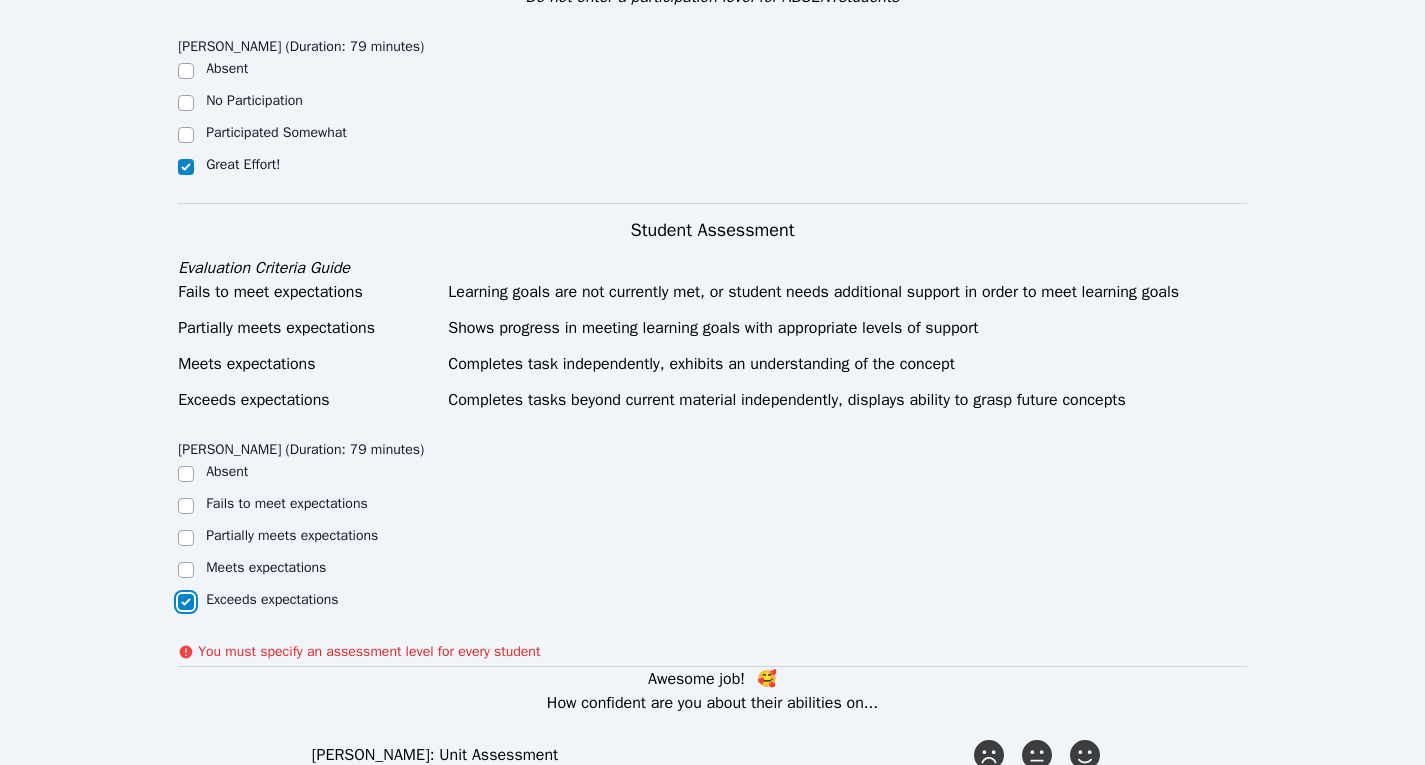 checkbox on "true" 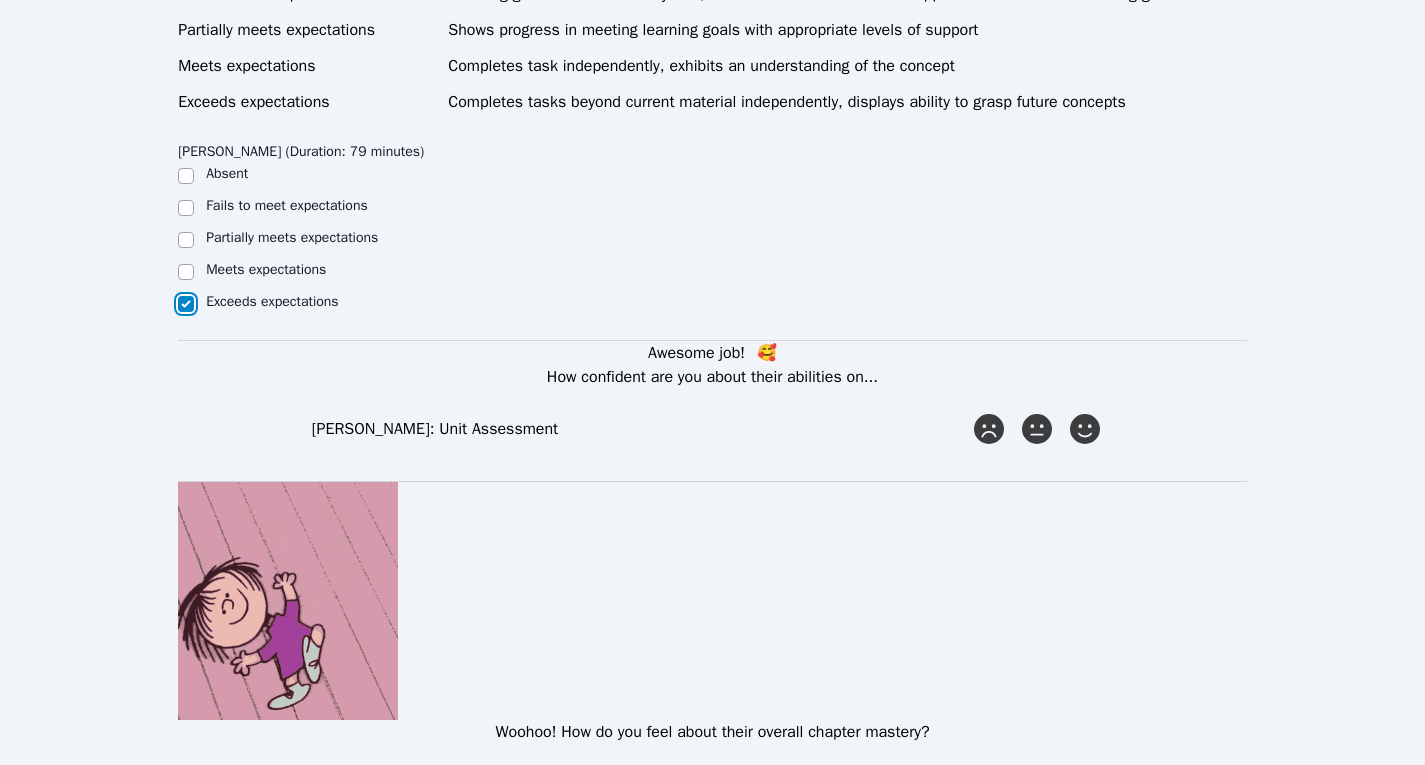 scroll, scrollTop: 1317, scrollLeft: 0, axis: vertical 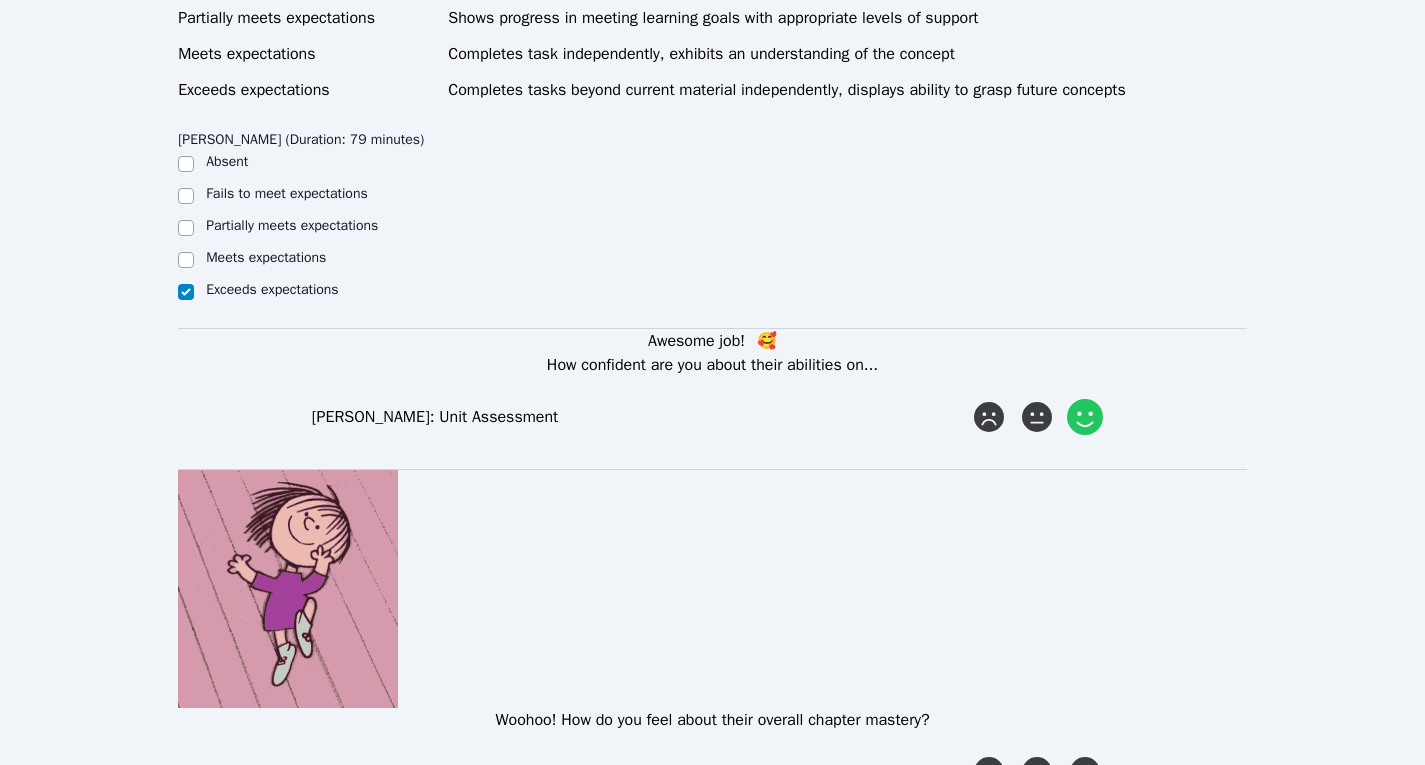 click 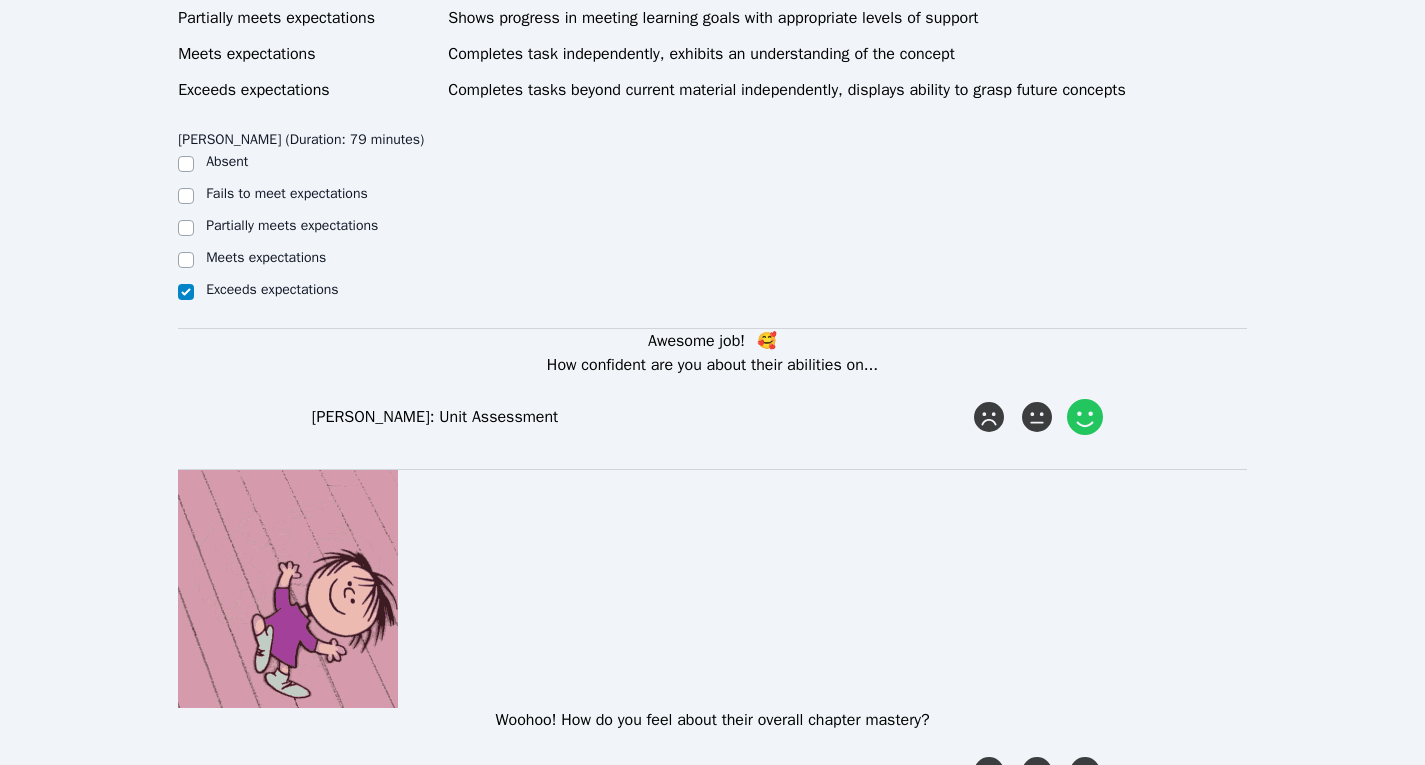 click at bounding box center [0, 0] 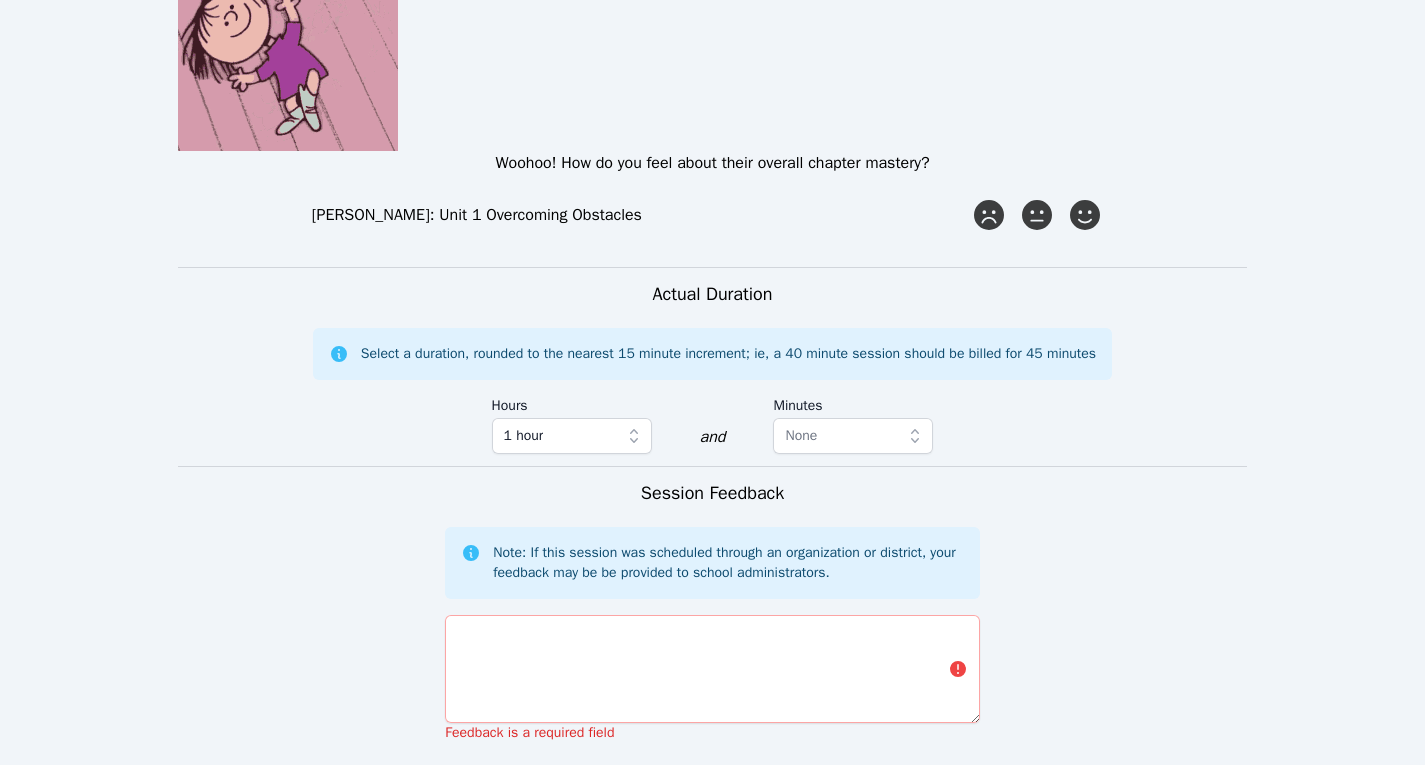 scroll, scrollTop: 1886, scrollLeft: 0, axis: vertical 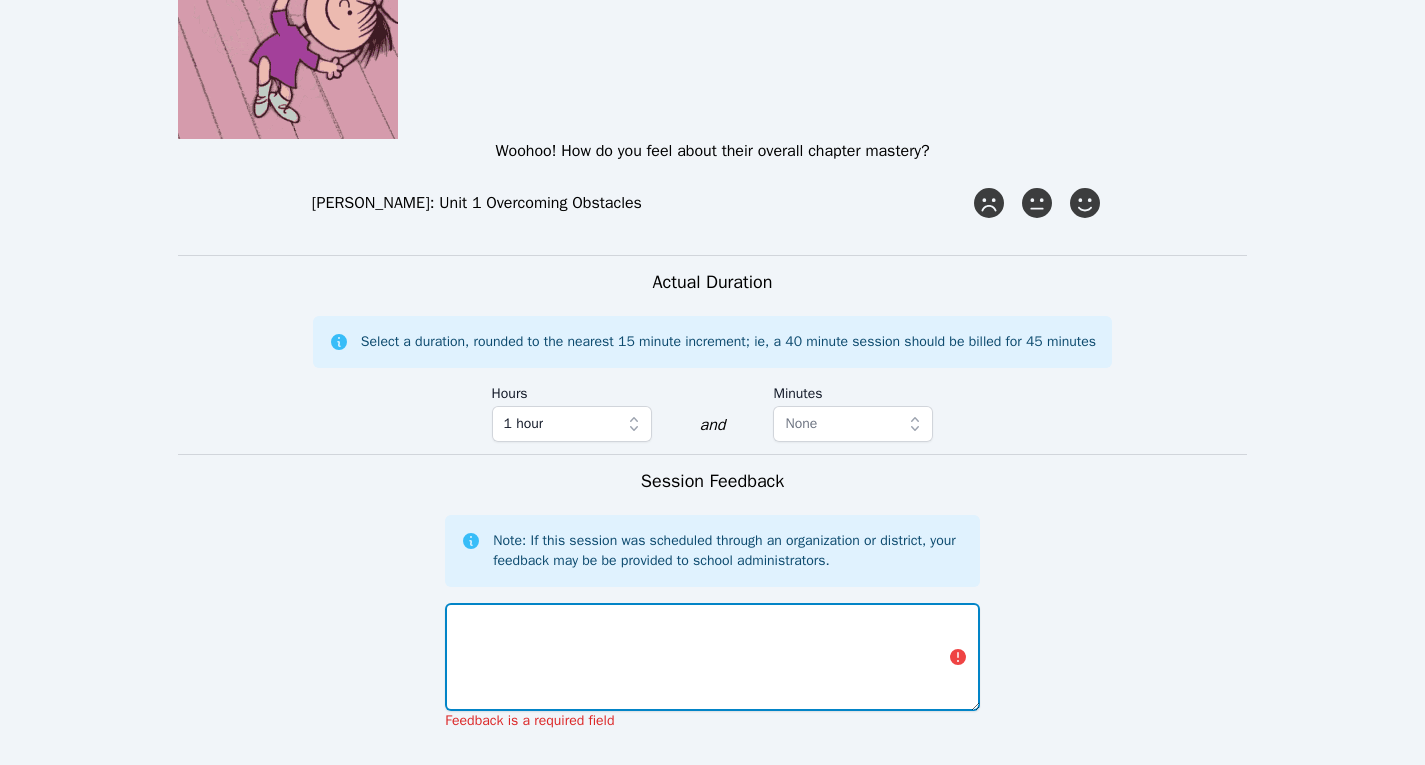 click at bounding box center (712, 657) 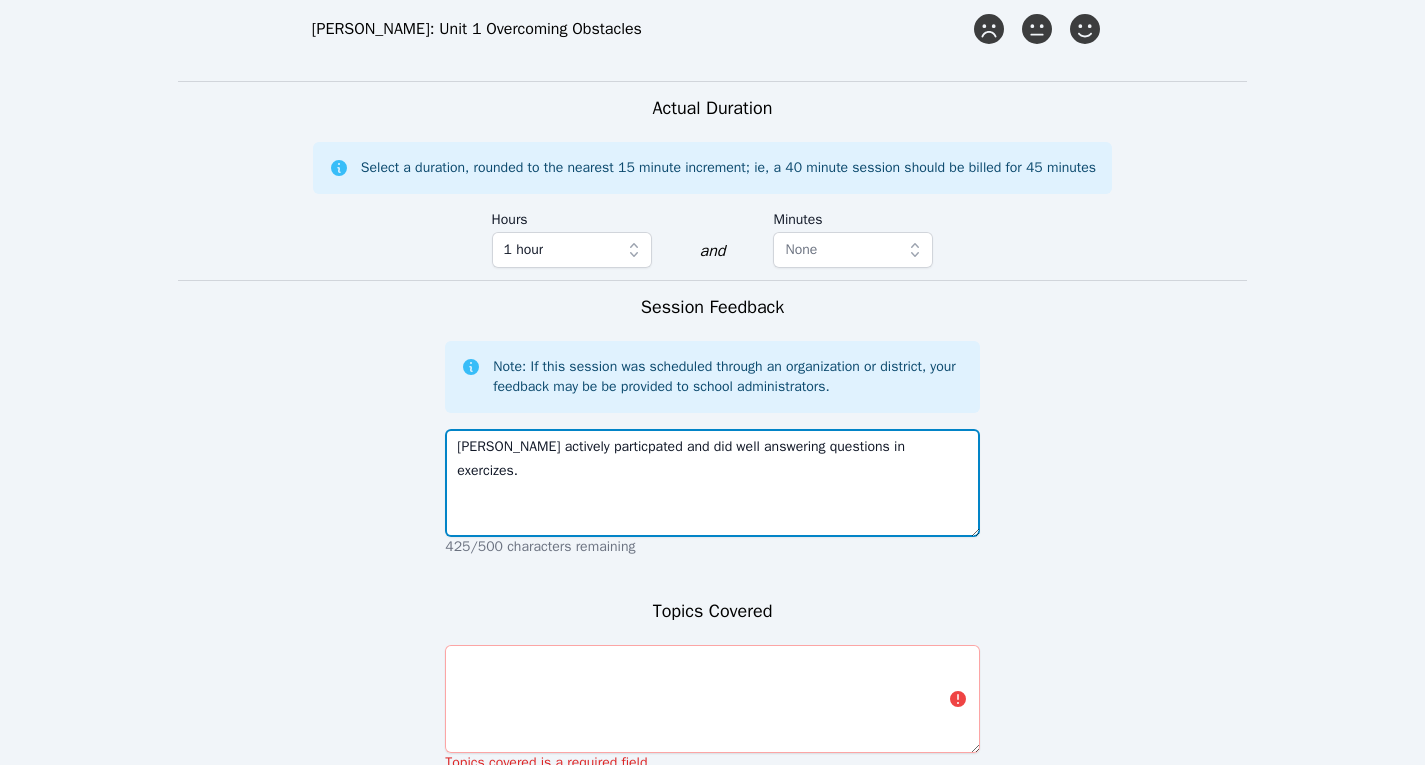 scroll, scrollTop: 2061, scrollLeft: 0, axis: vertical 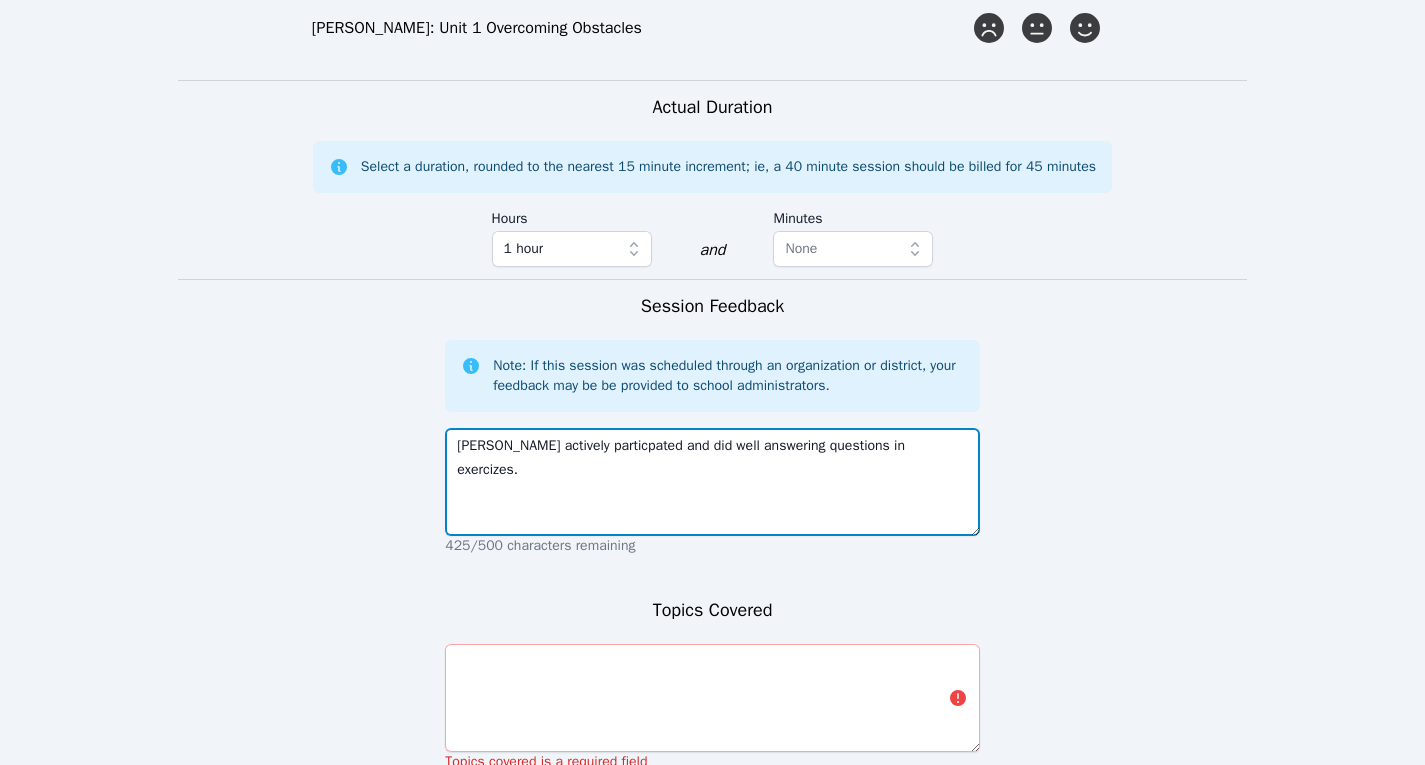 click on "Kirill actively particpated and did well answering questions in exercizes." at bounding box center [712, 482] 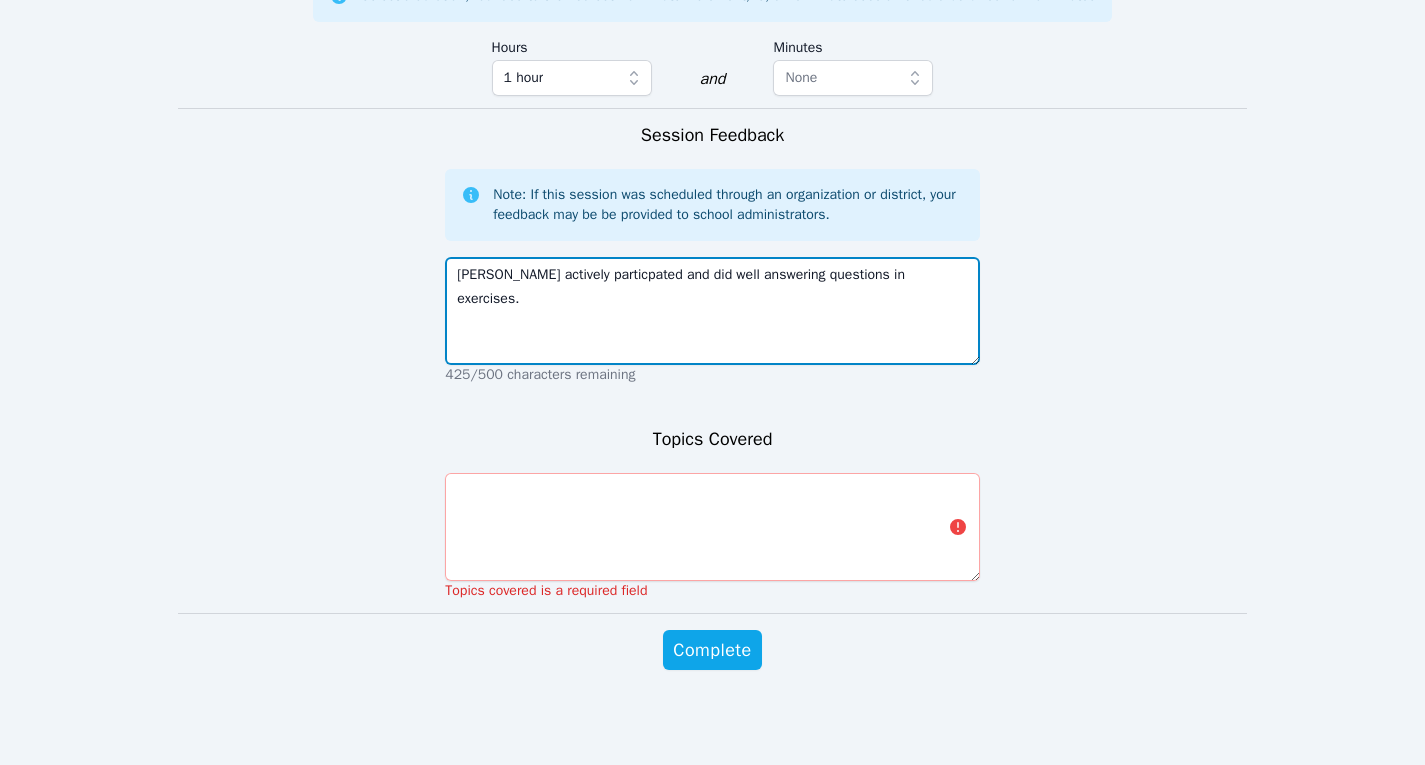 scroll, scrollTop: 2238, scrollLeft: 0, axis: vertical 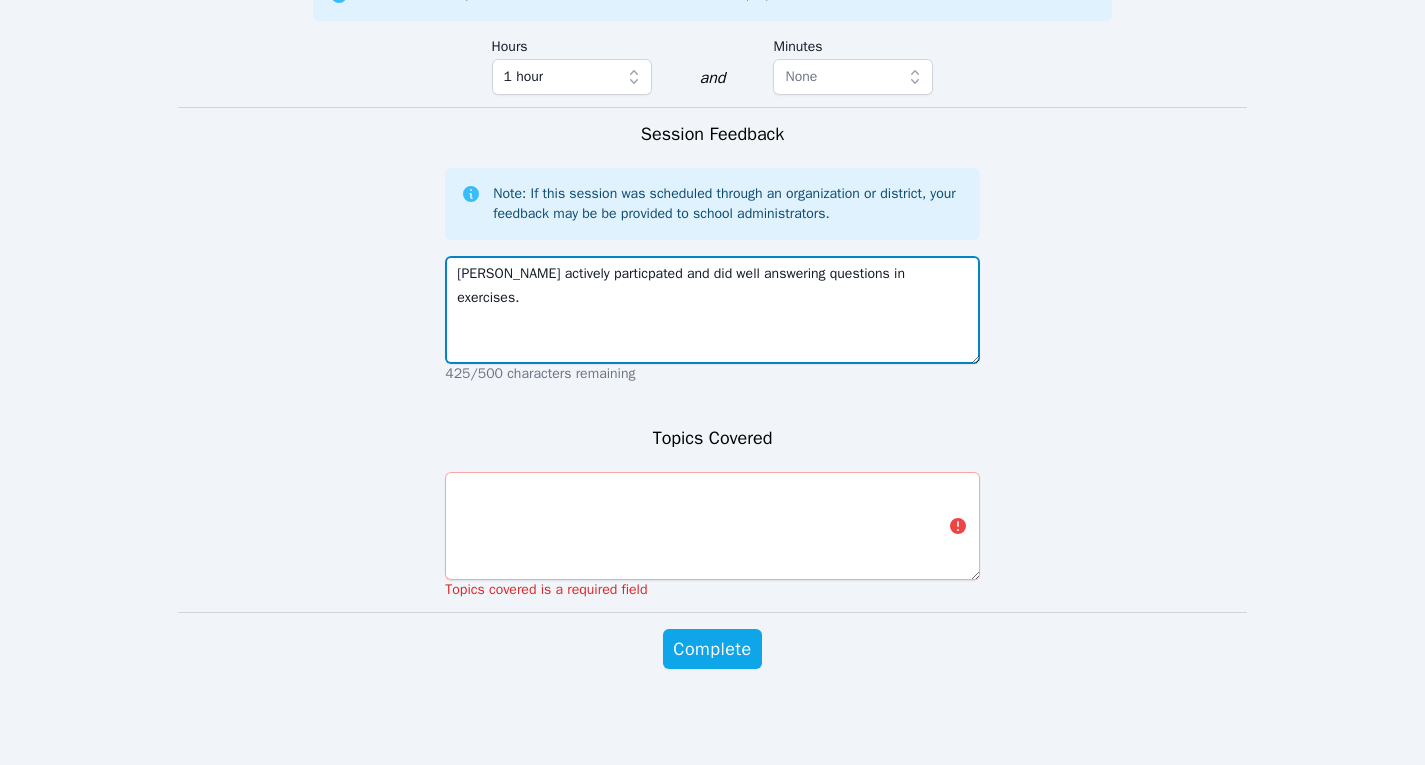 type on "Kirill actively particpated and did well answering questions in exercises." 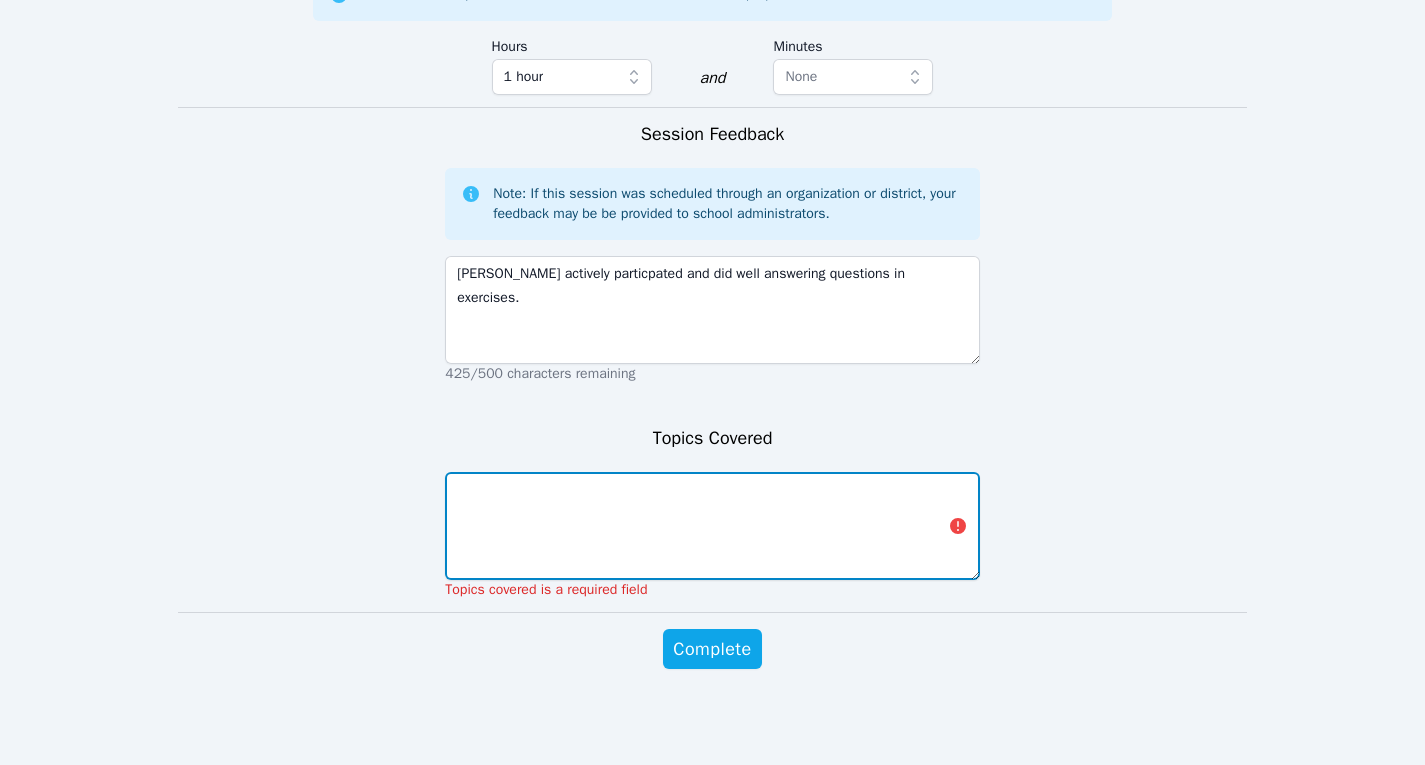 click at bounding box center (712, 526) 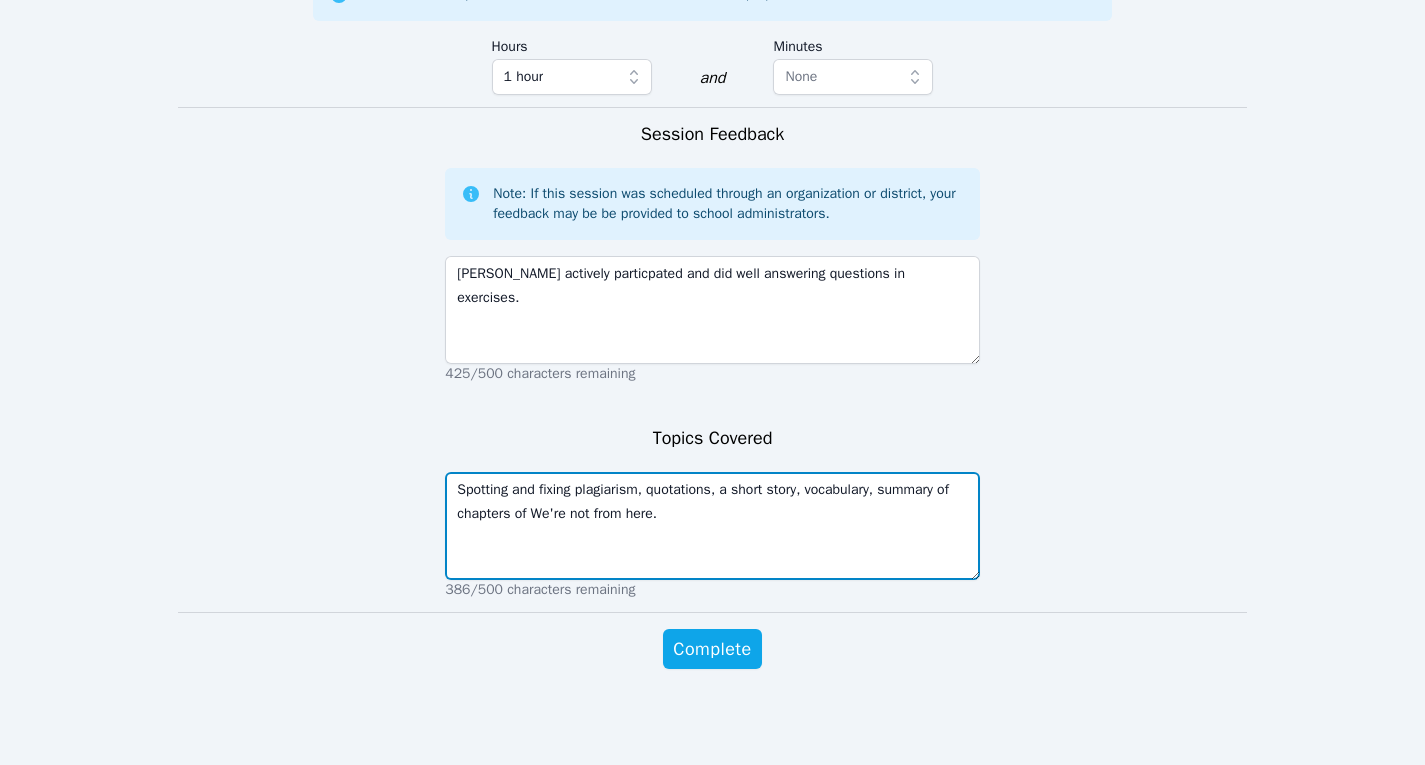 click on "Spotting and fixing plagiarism, quotations, a short story, vocabulary, summary of chapters of We're not from here." at bounding box center [712, 526] 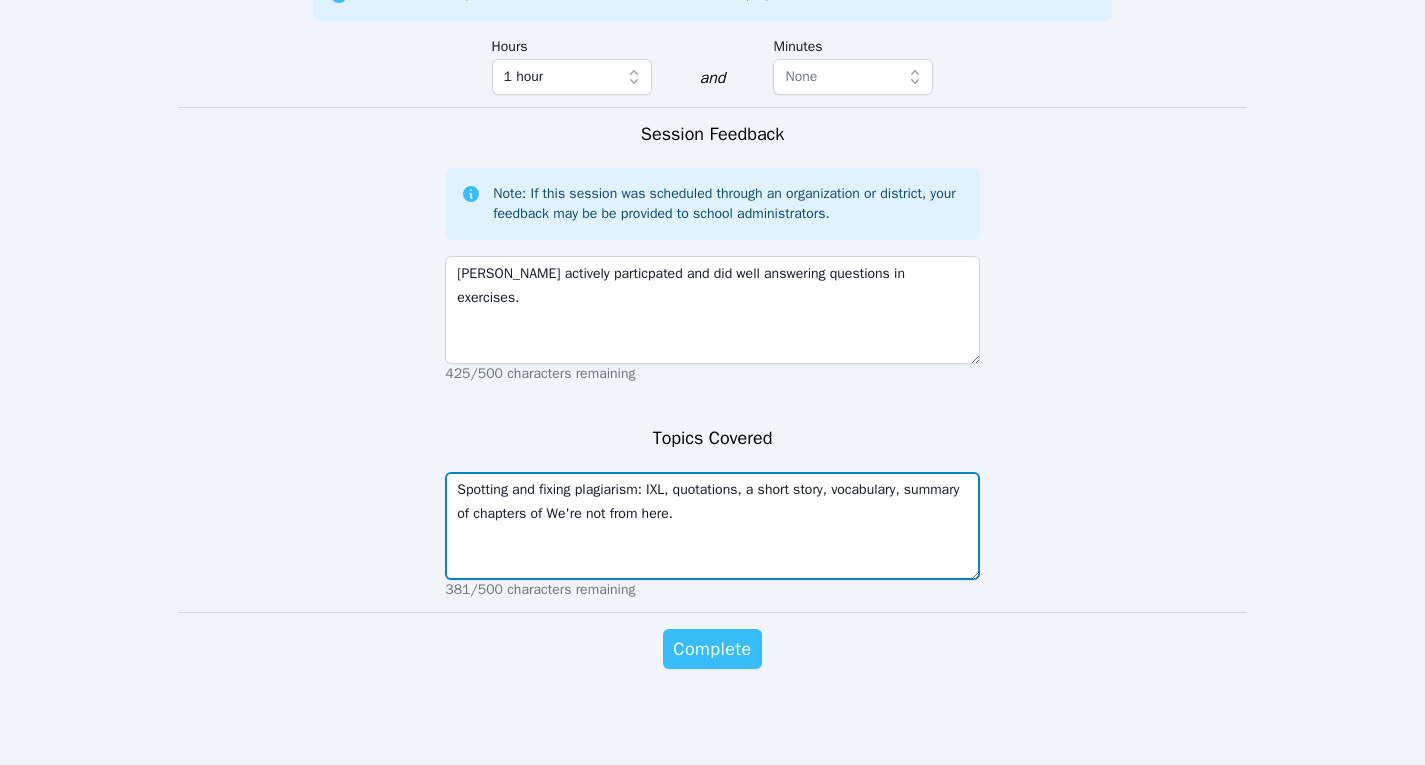 type on "Spotting and fixing plagiarism: IXL, quotations, a short story, vocabulary, summary of chapters of We're not from here." 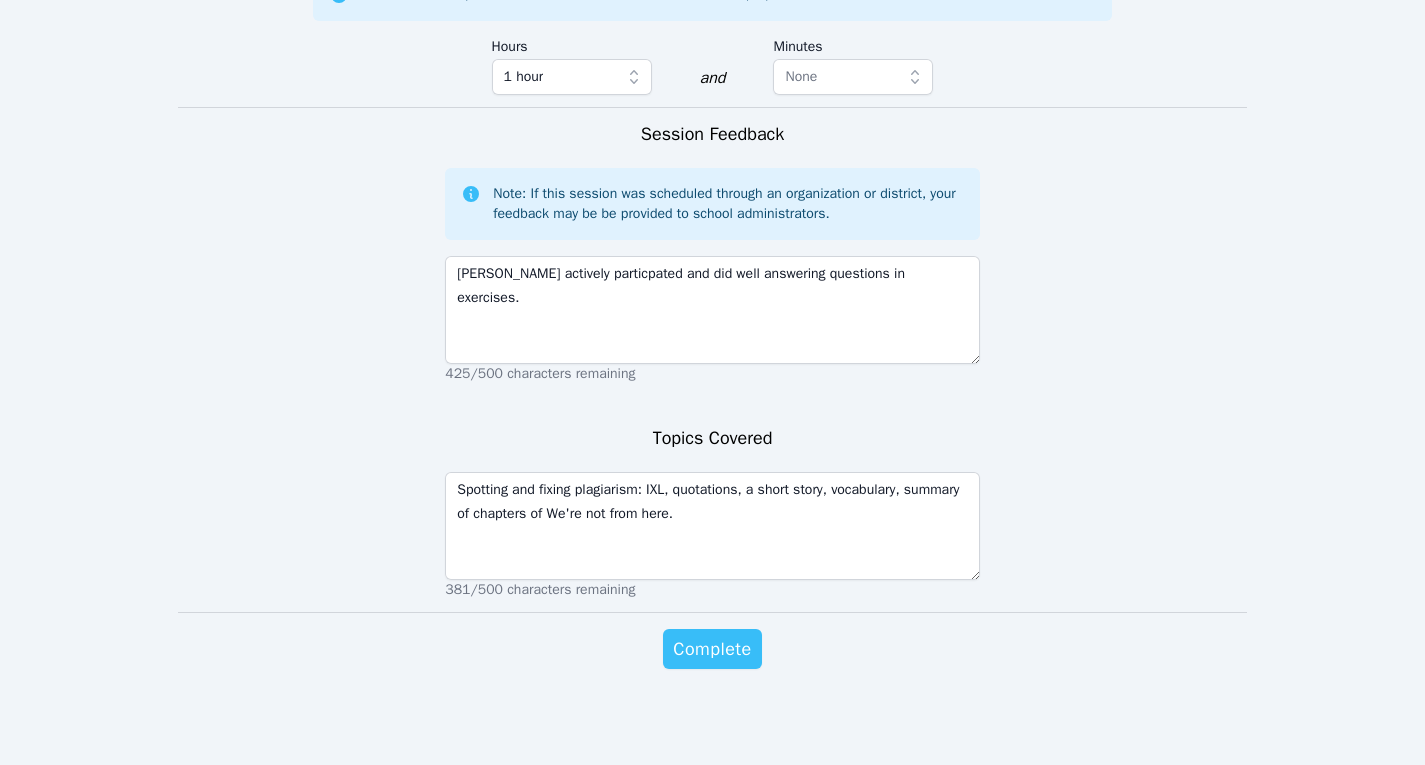 click on "Complete" at bounding box center [712, 649] 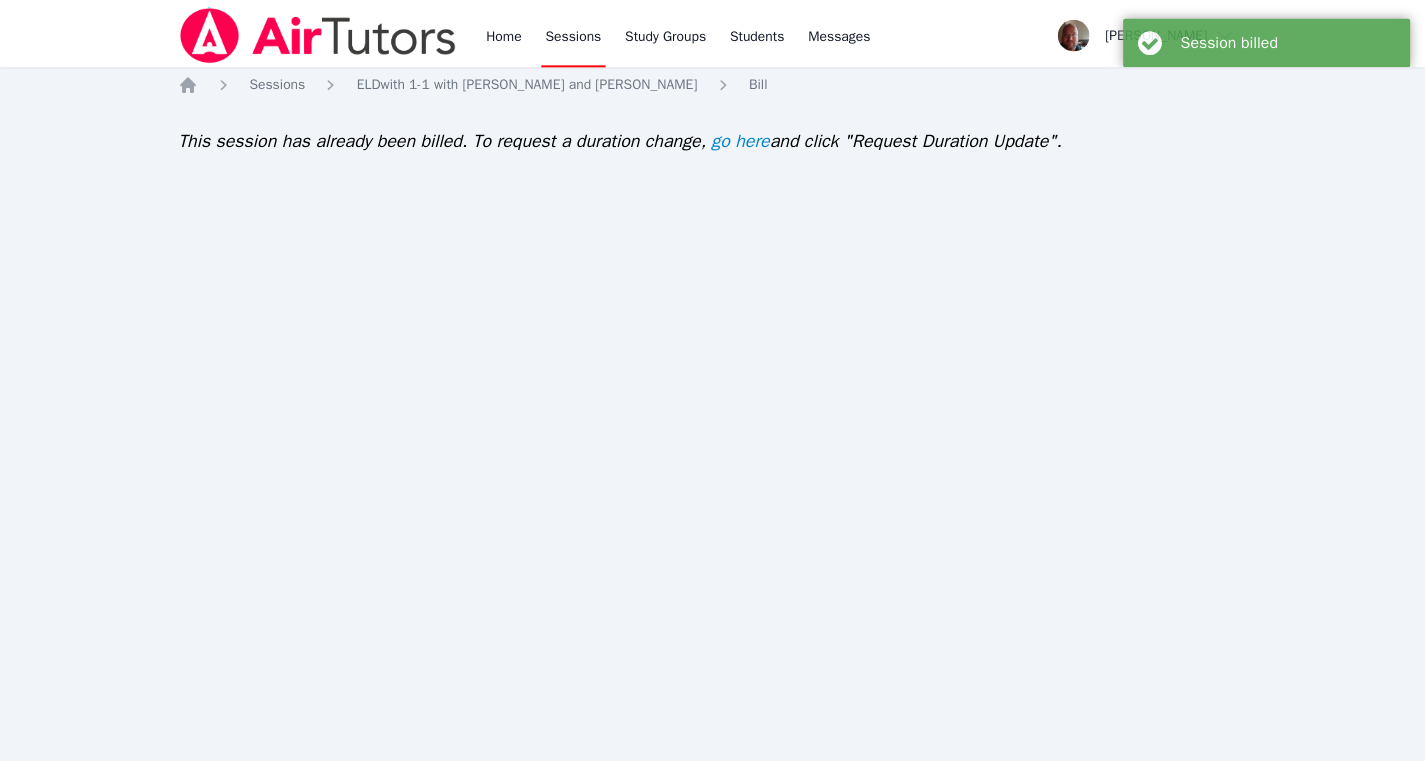 scroll, scrollTop: 0, scrollLeft: 0, axis: both 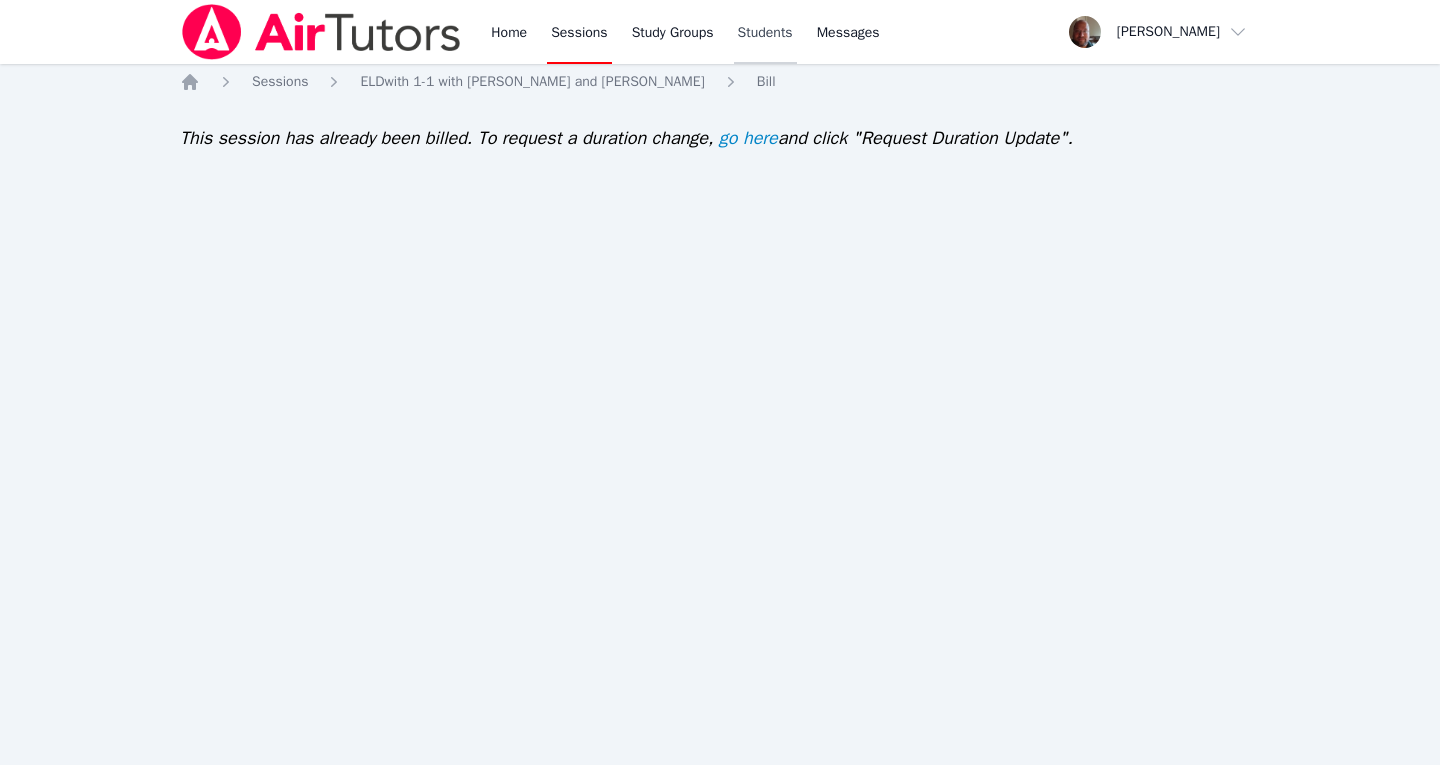 click on "Students" at bounding box center (765, 32) 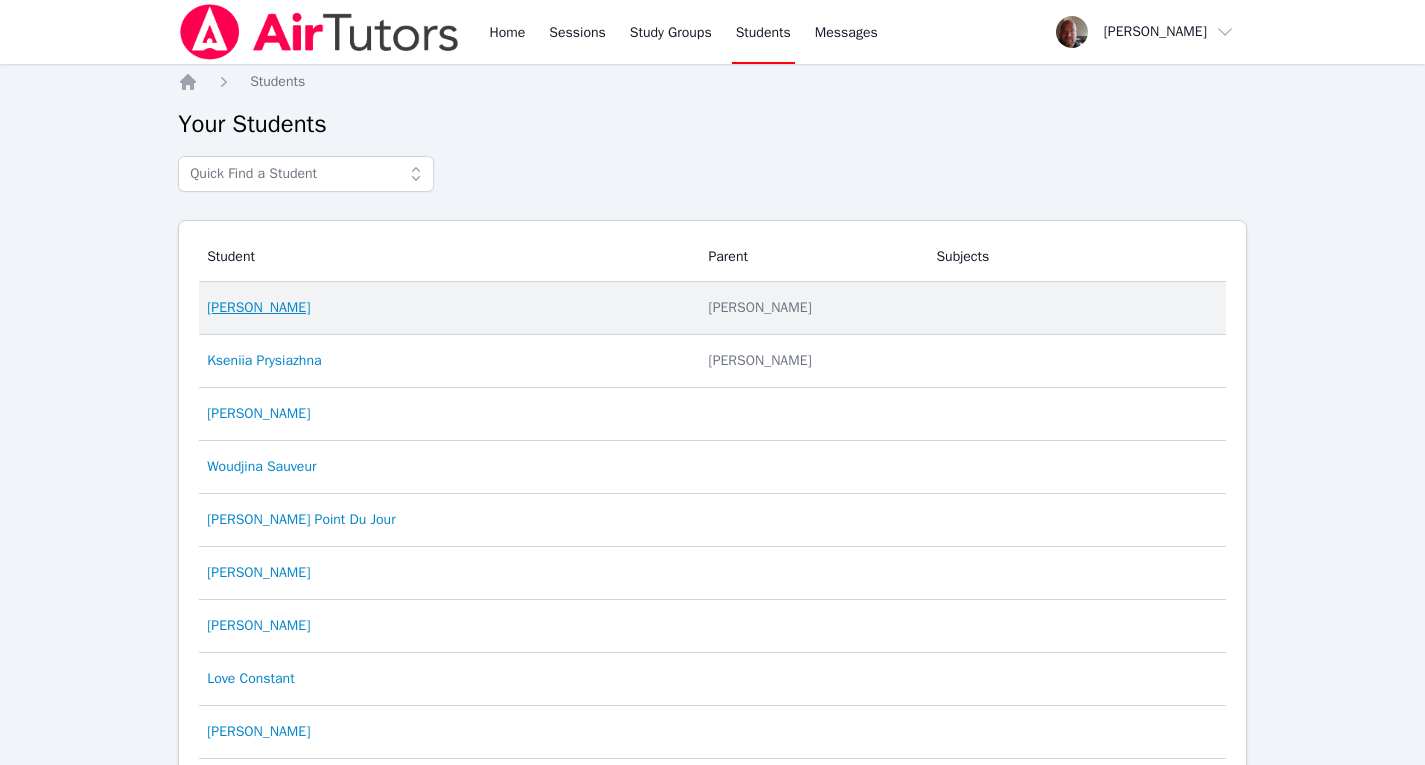 click on "[PERSON_NAME]" at bounding box center (258, 308) 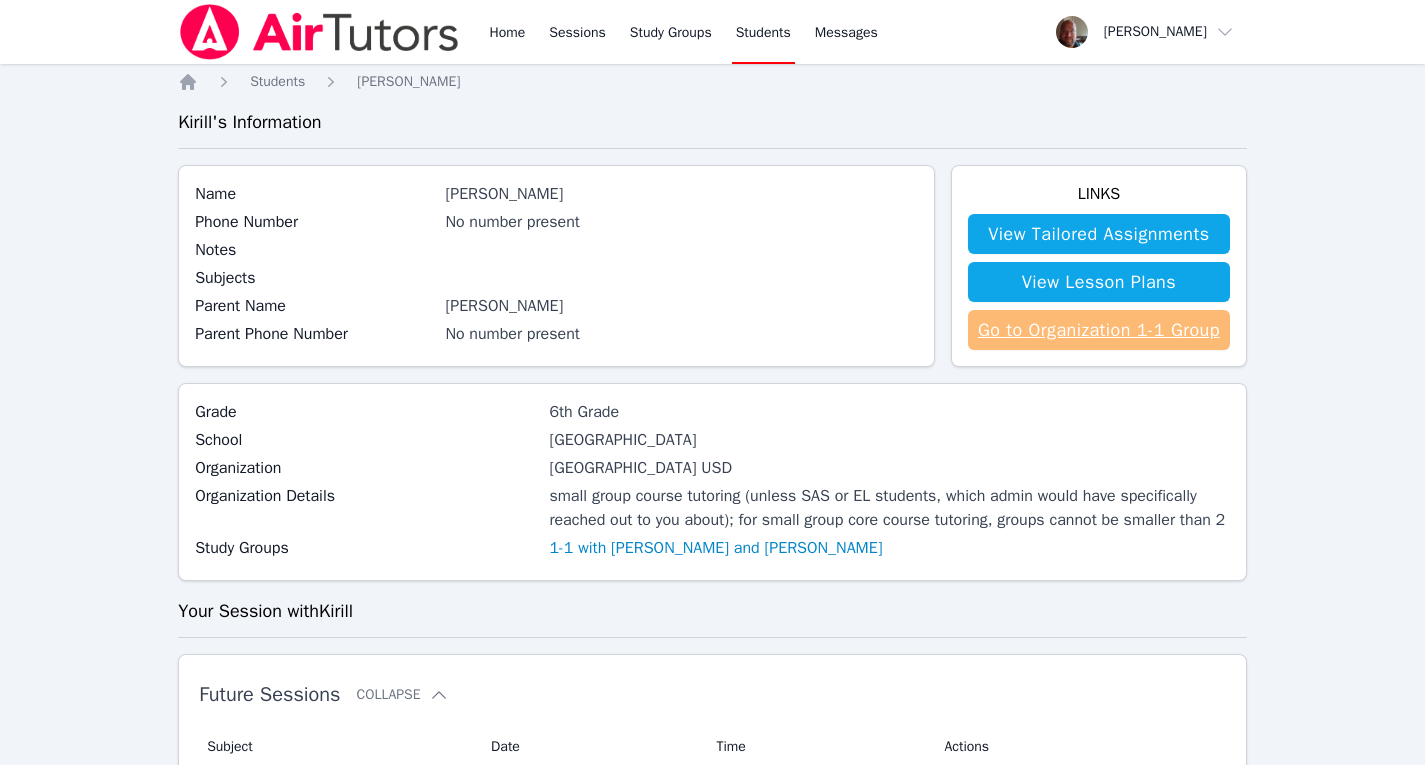 click on "Go to Organization 1-1 Group" at bounding box center (1099, 330) 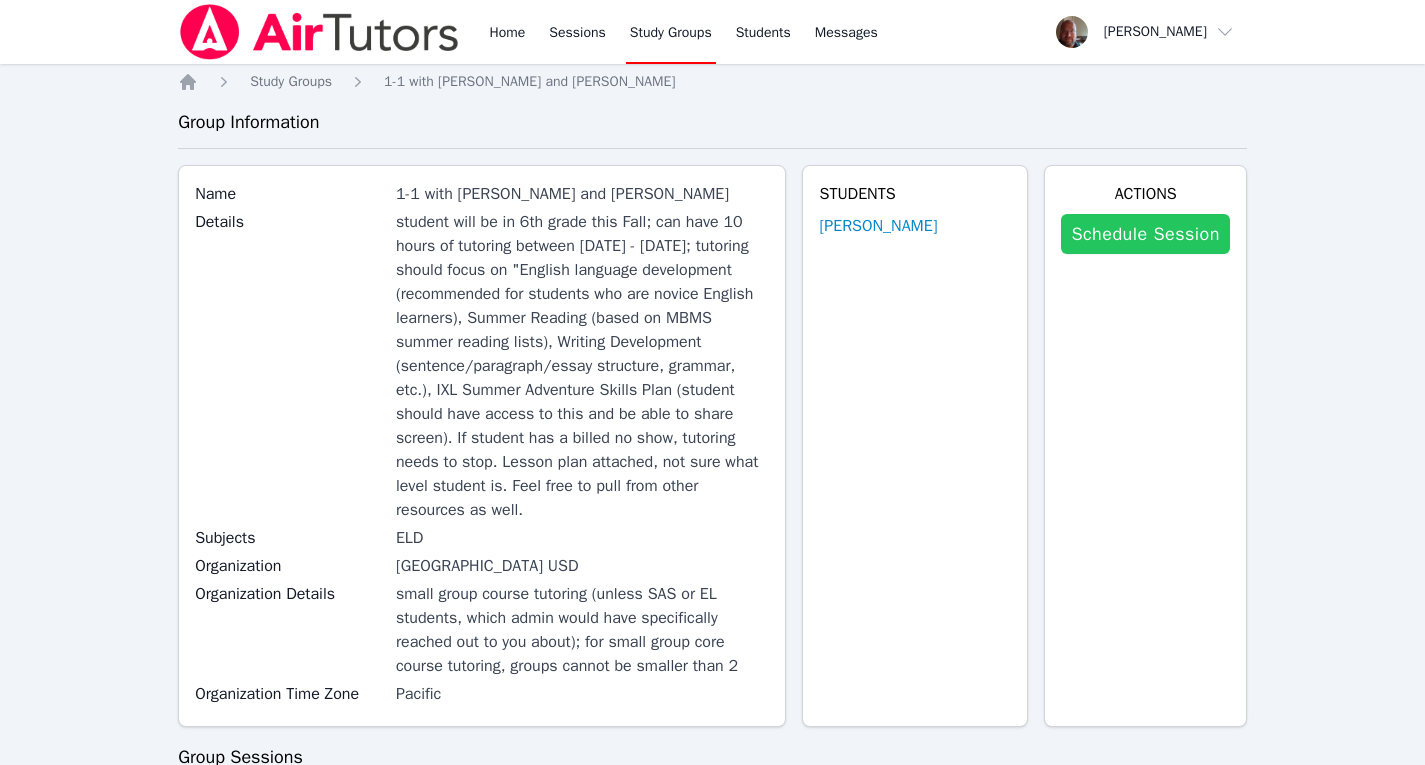 click on "Schedule Session" at bounding box center [1145, 234] 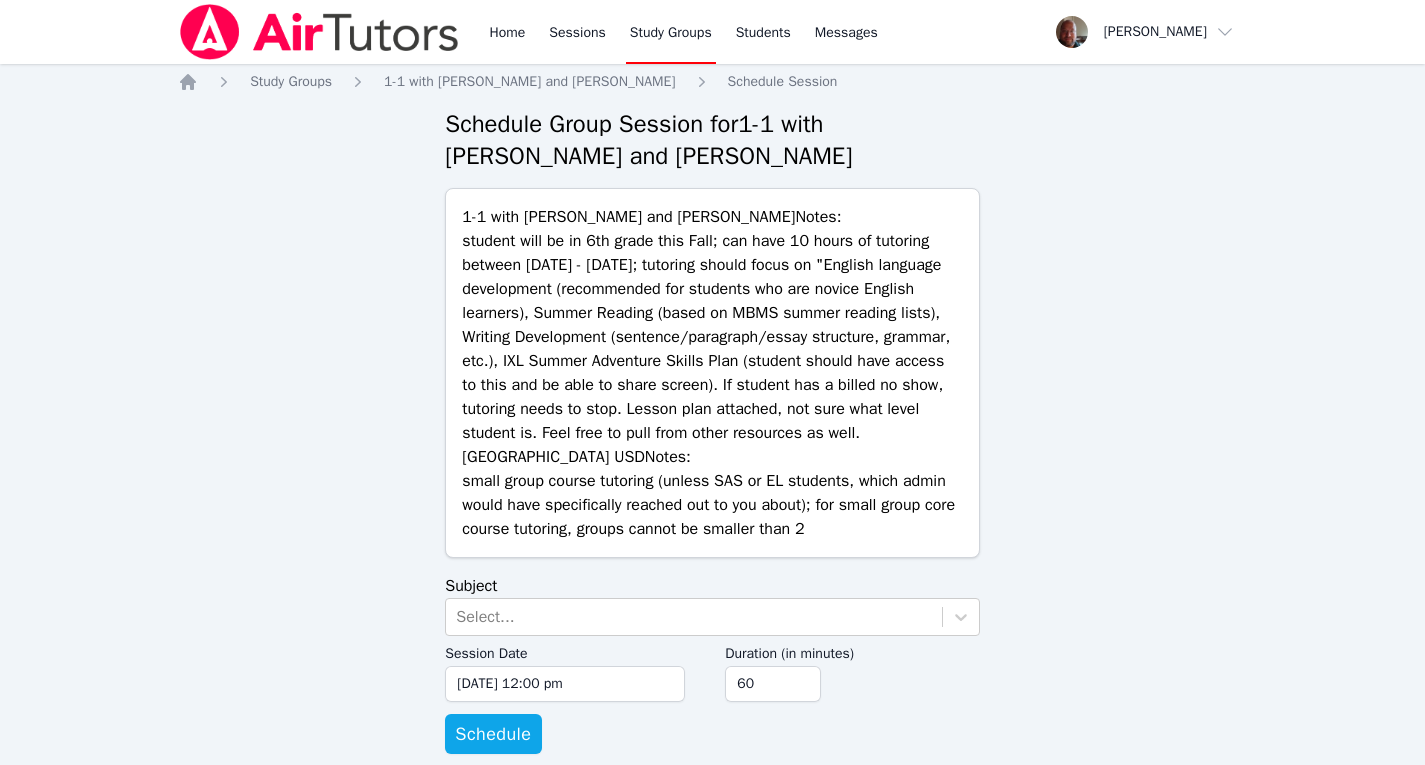 scroll, scrollTop: 29, scrollLeft: 0, axis: vertical 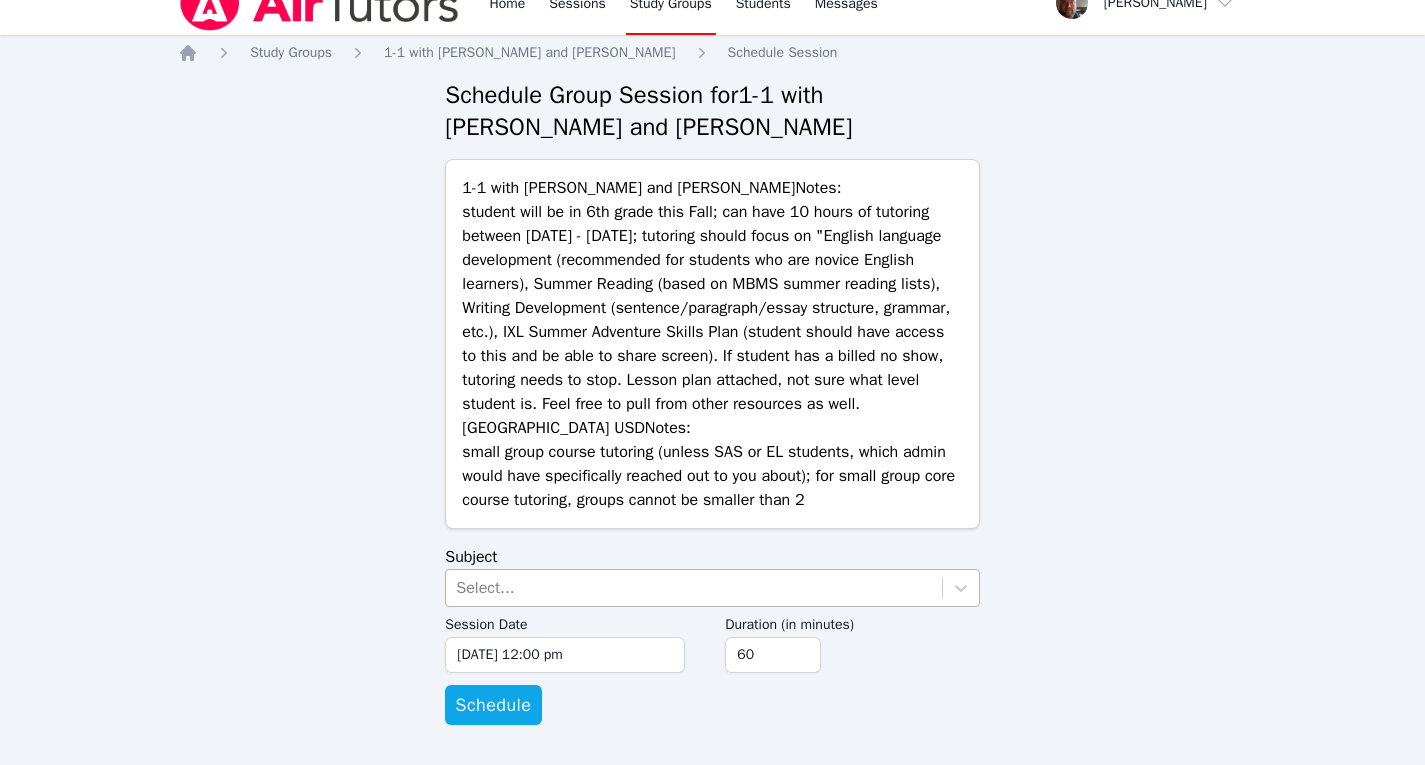 click on "Select..." at bounding box center [693, 588] 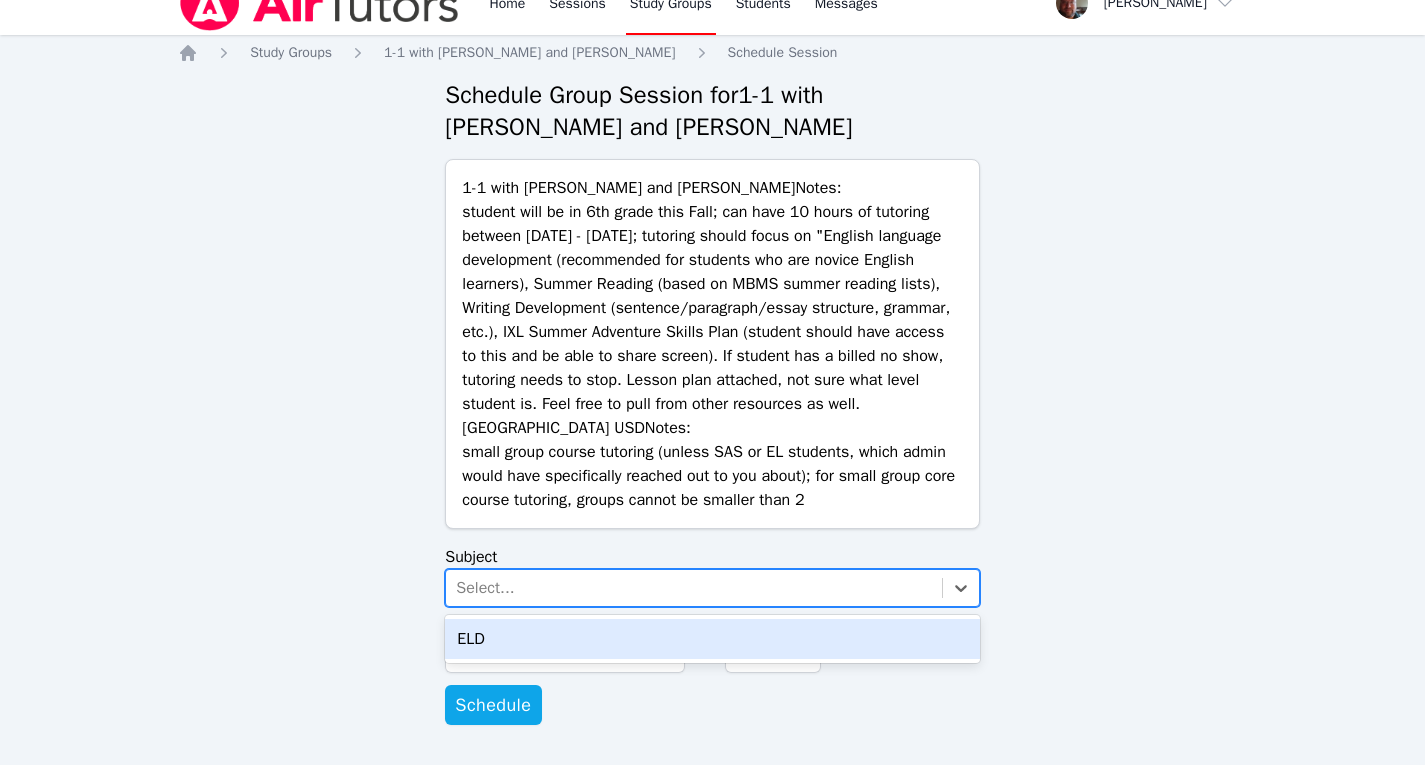 click on "ELD" at bounding box center [712, 639] 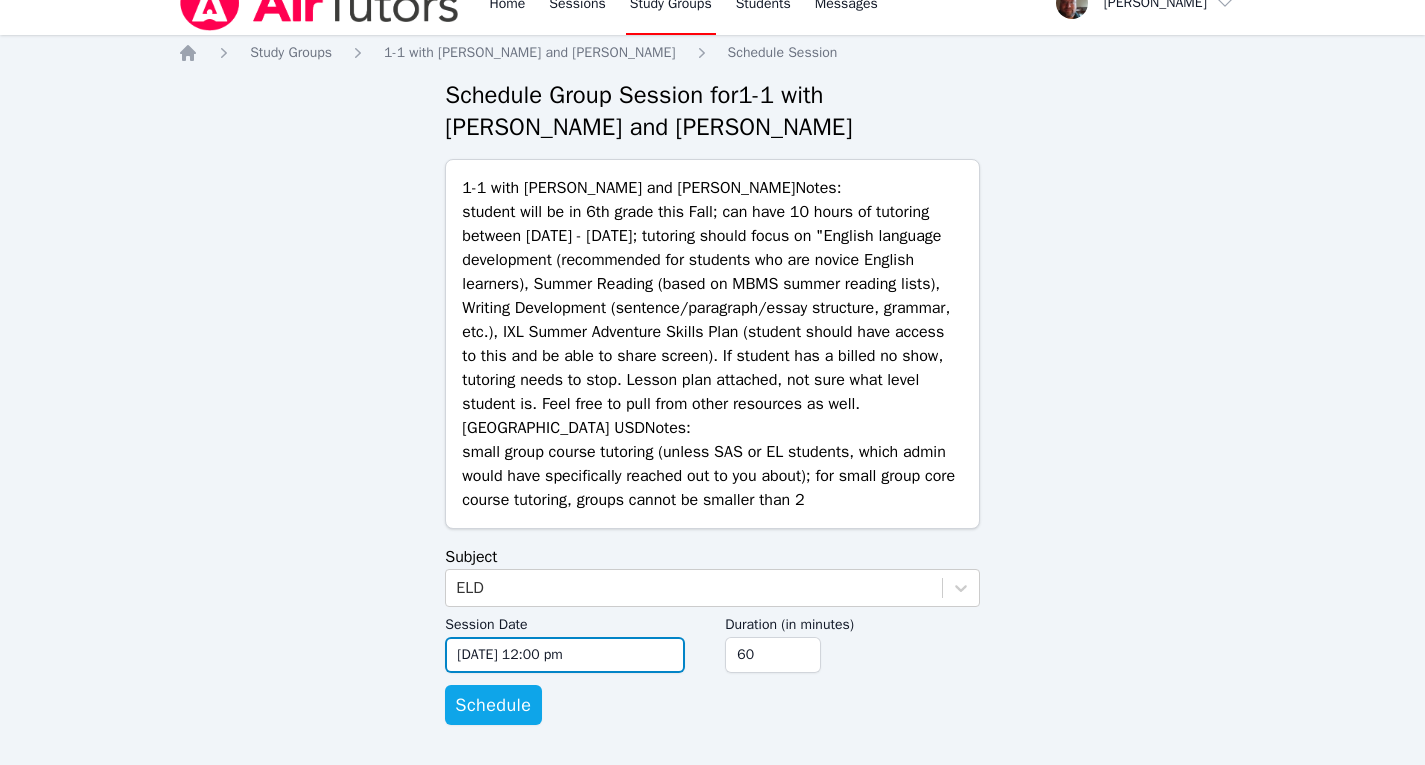 click on "07/26/2025 12:00 pm" at bounding box center [565, 655] 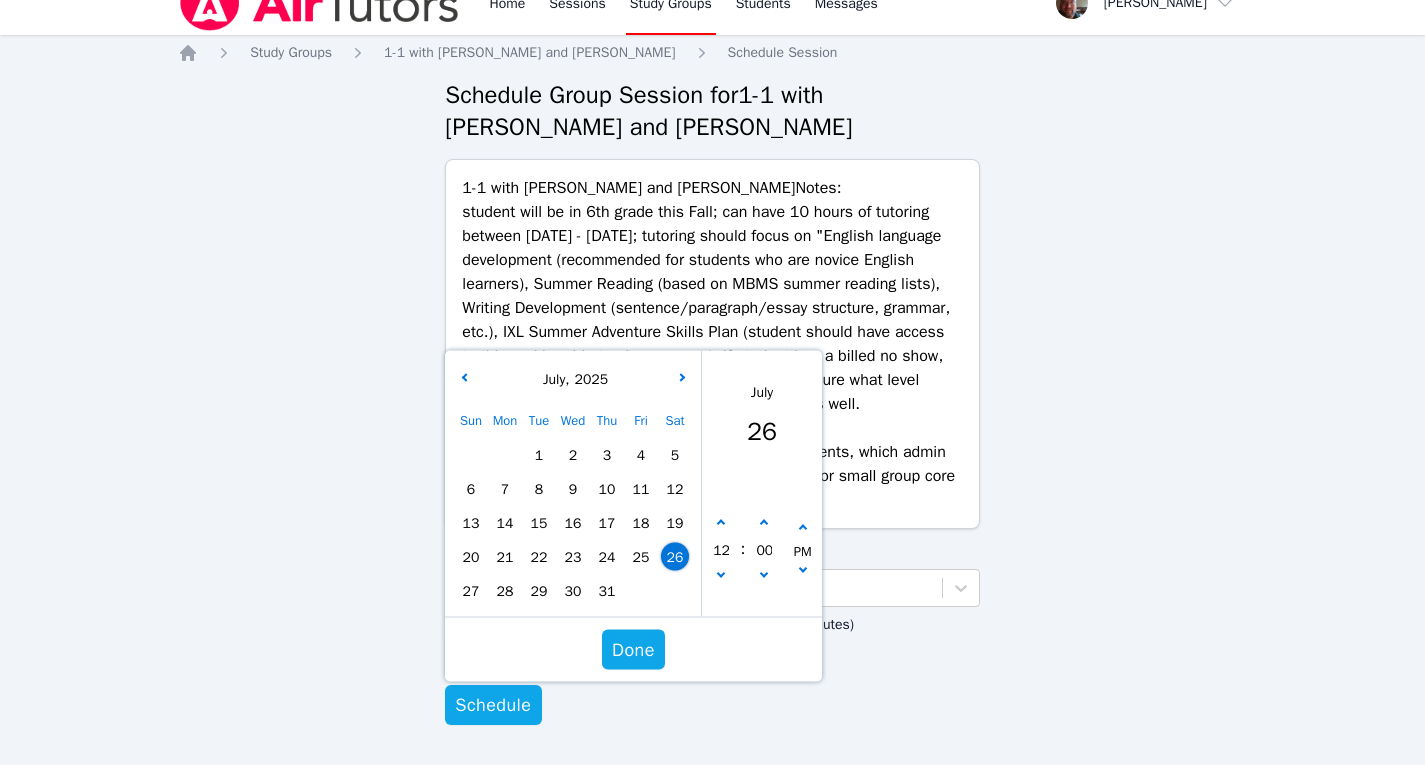 click on "28" at bounding box center [505, 591] 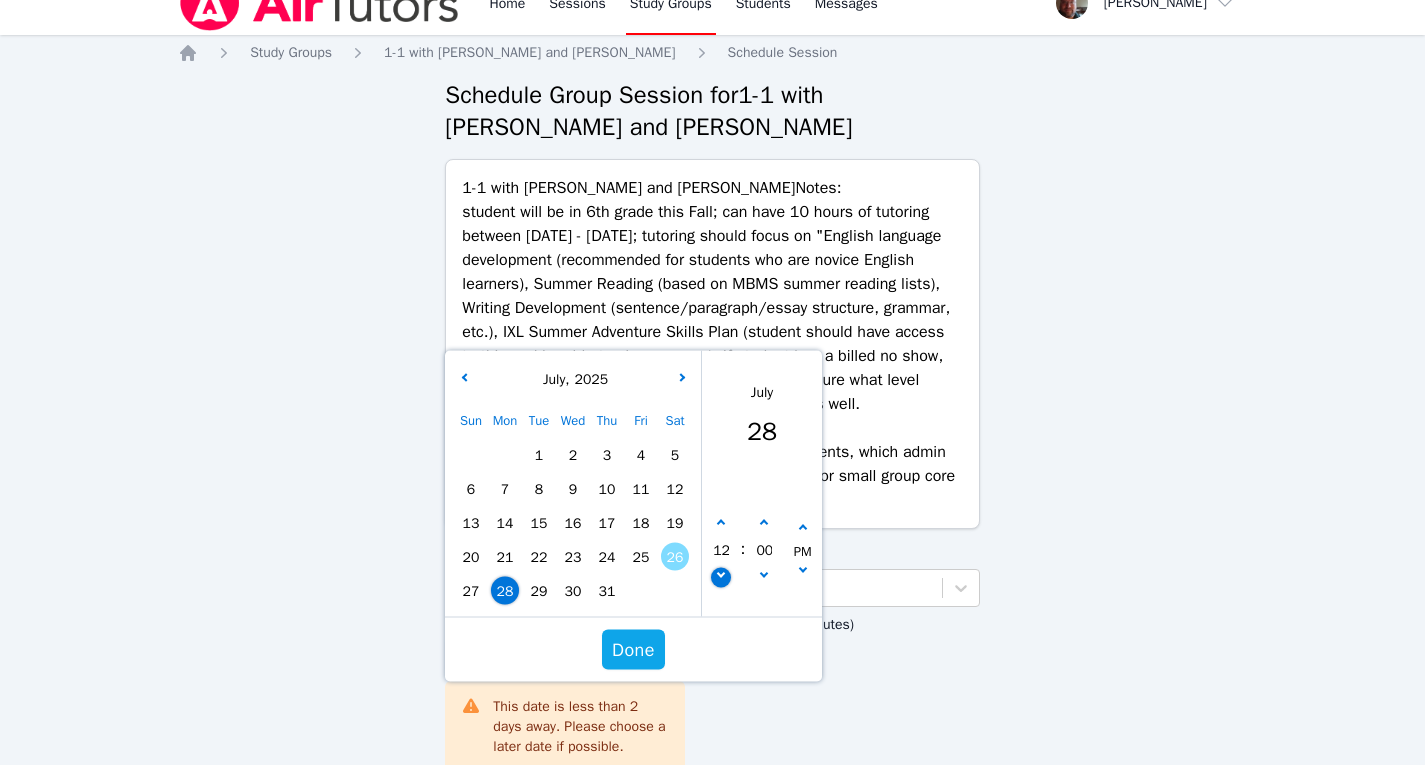 click at bounding box center [722, 578] 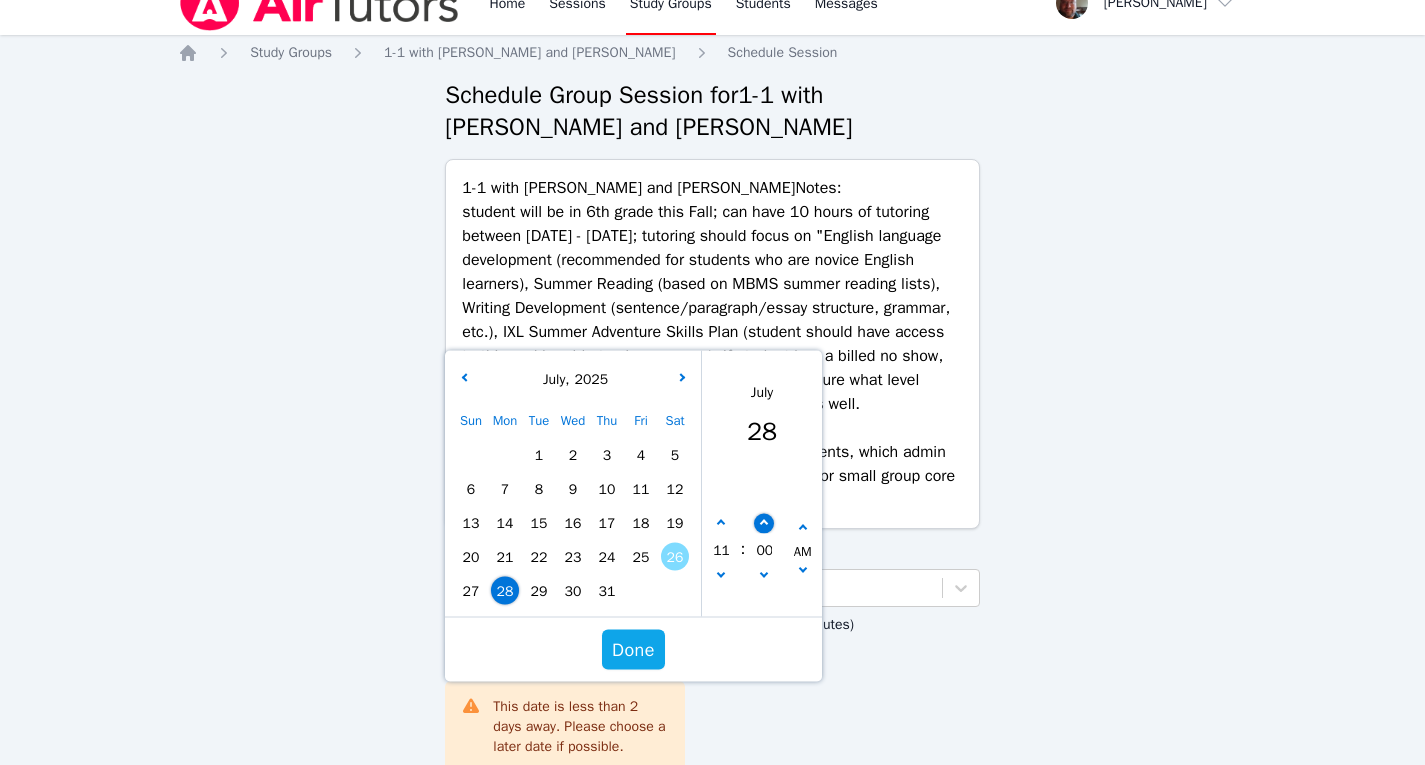 click at bounding box center (764, 524) 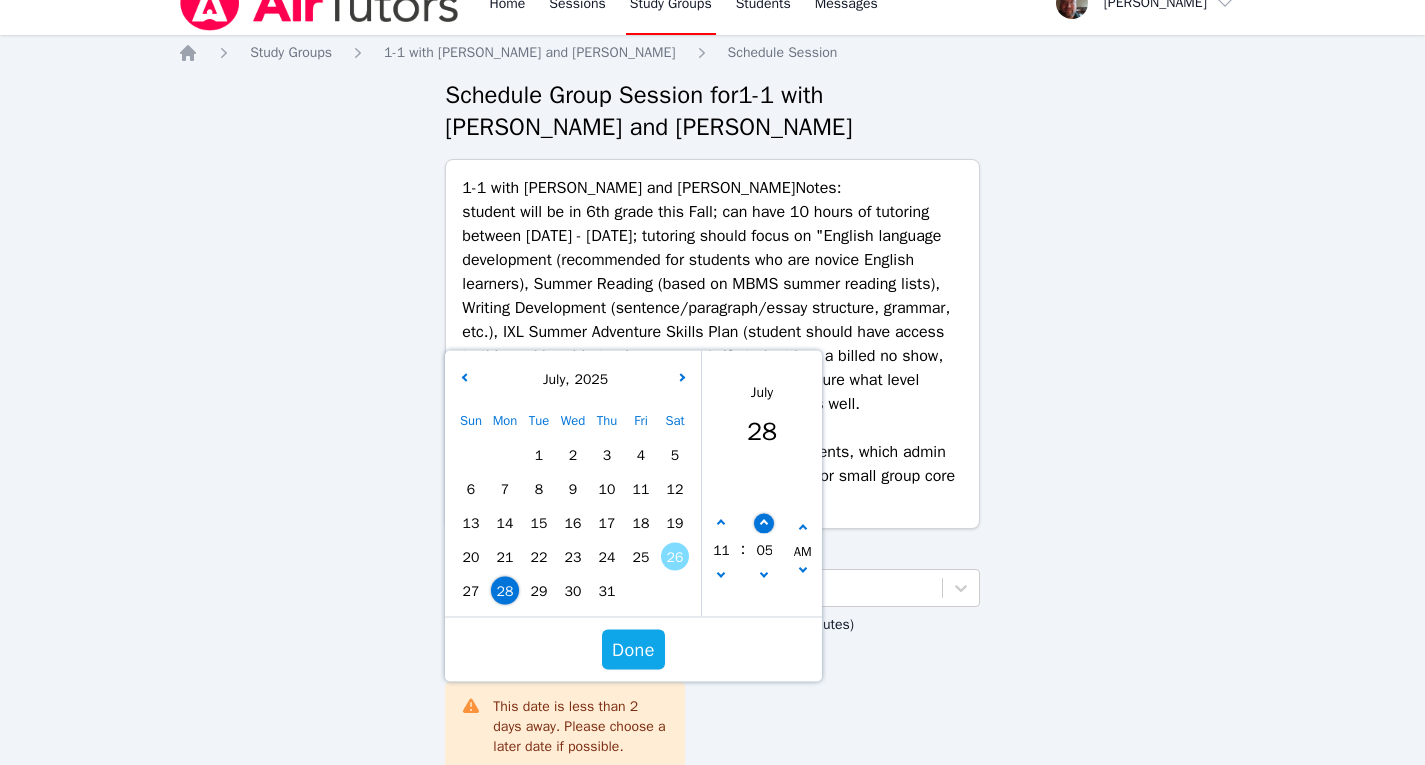 click at bounding box center [764, 524] 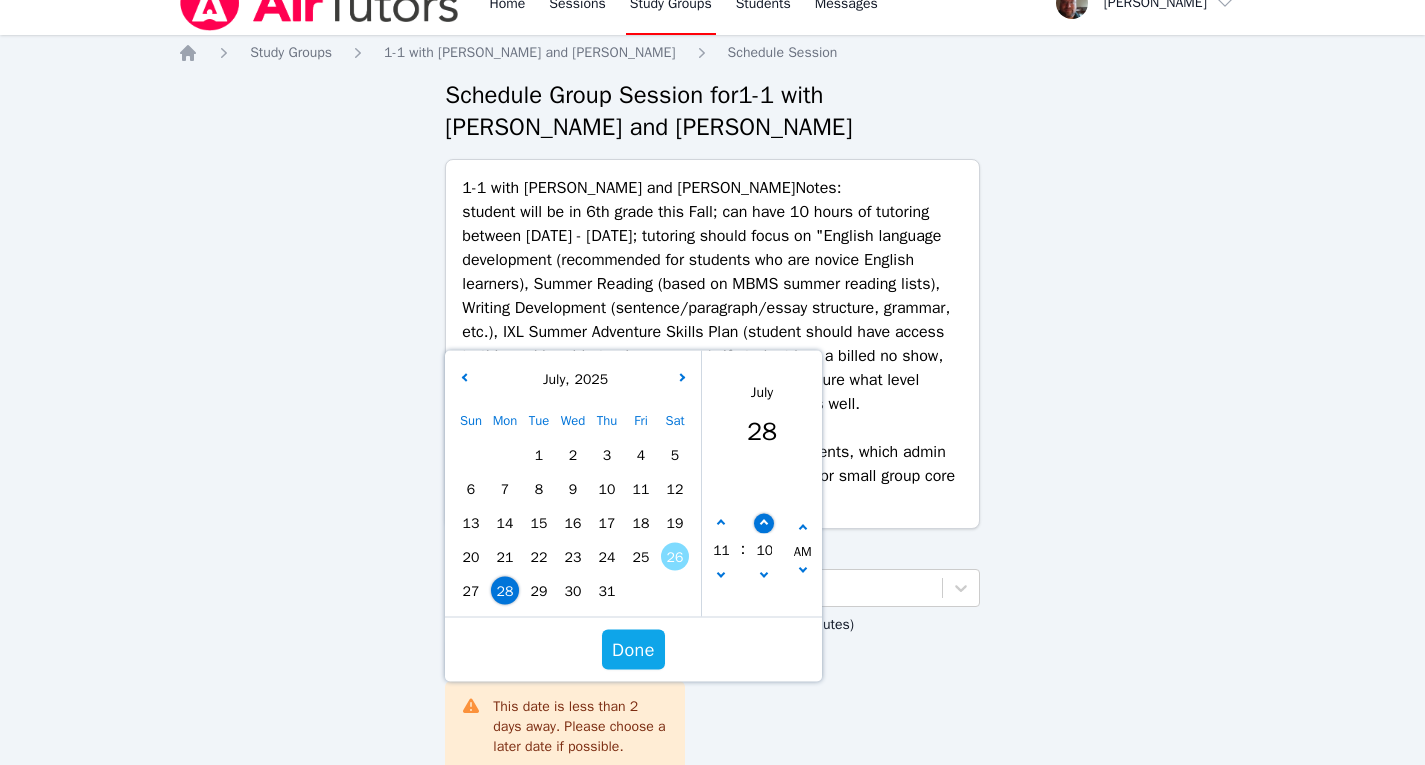 click at bounding box center [764, 524] 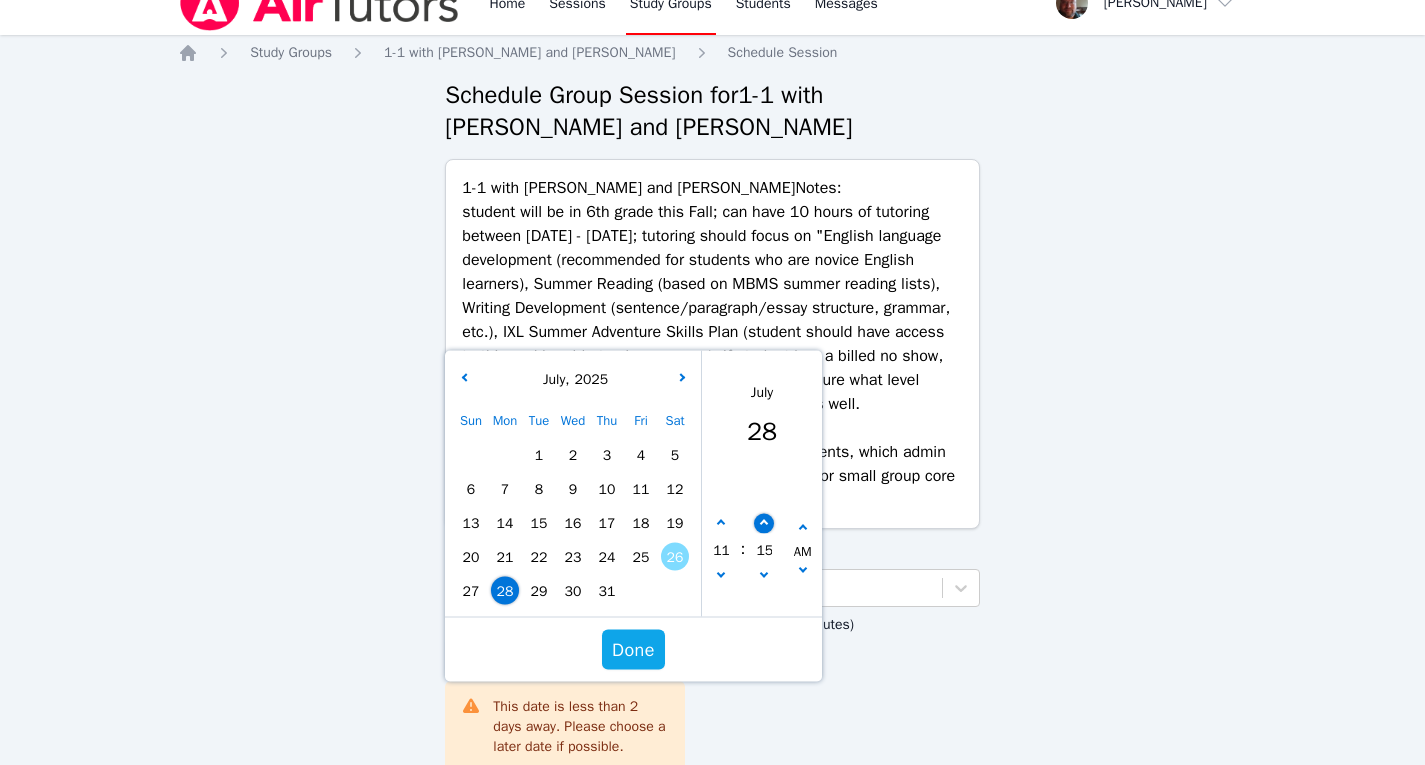 click at bounding box center [764, 524] 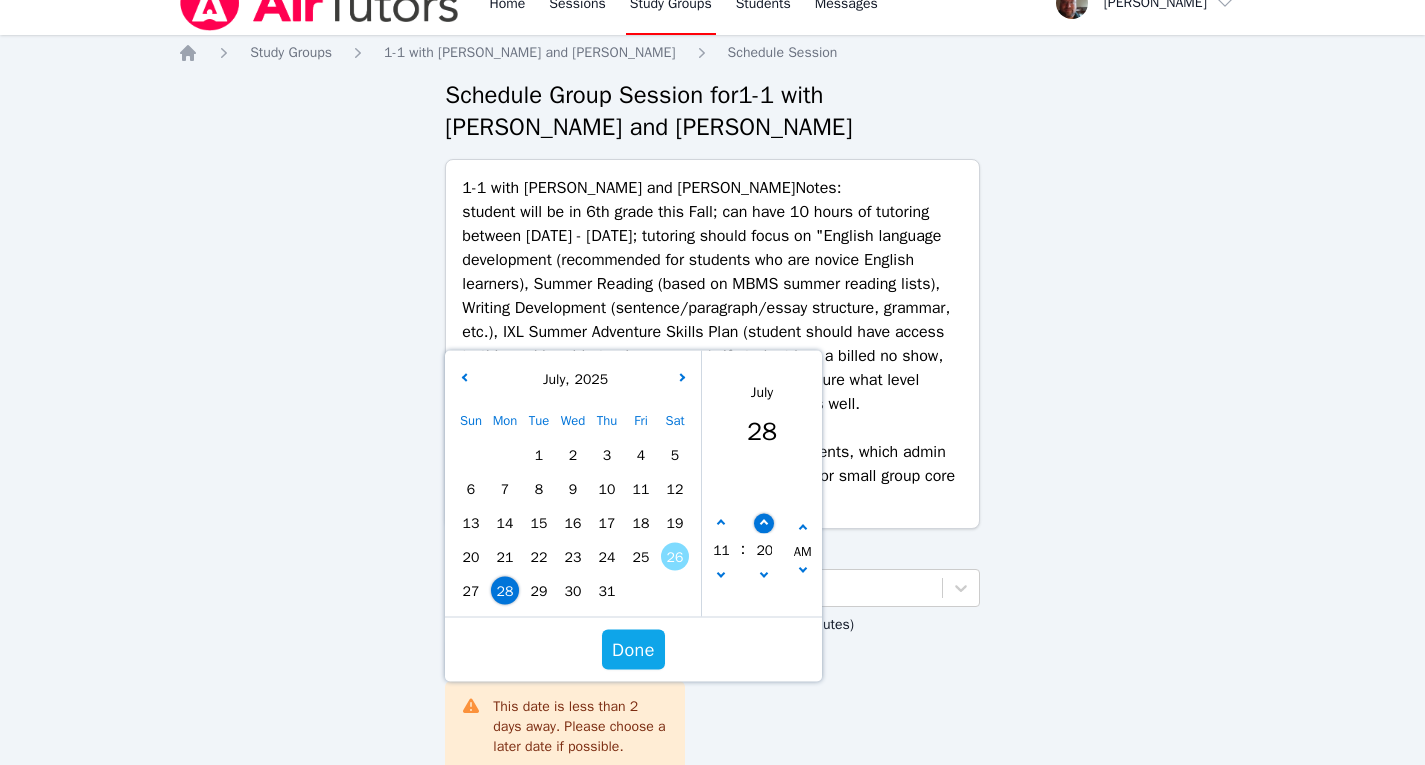 click at bounding box center [764, 524] 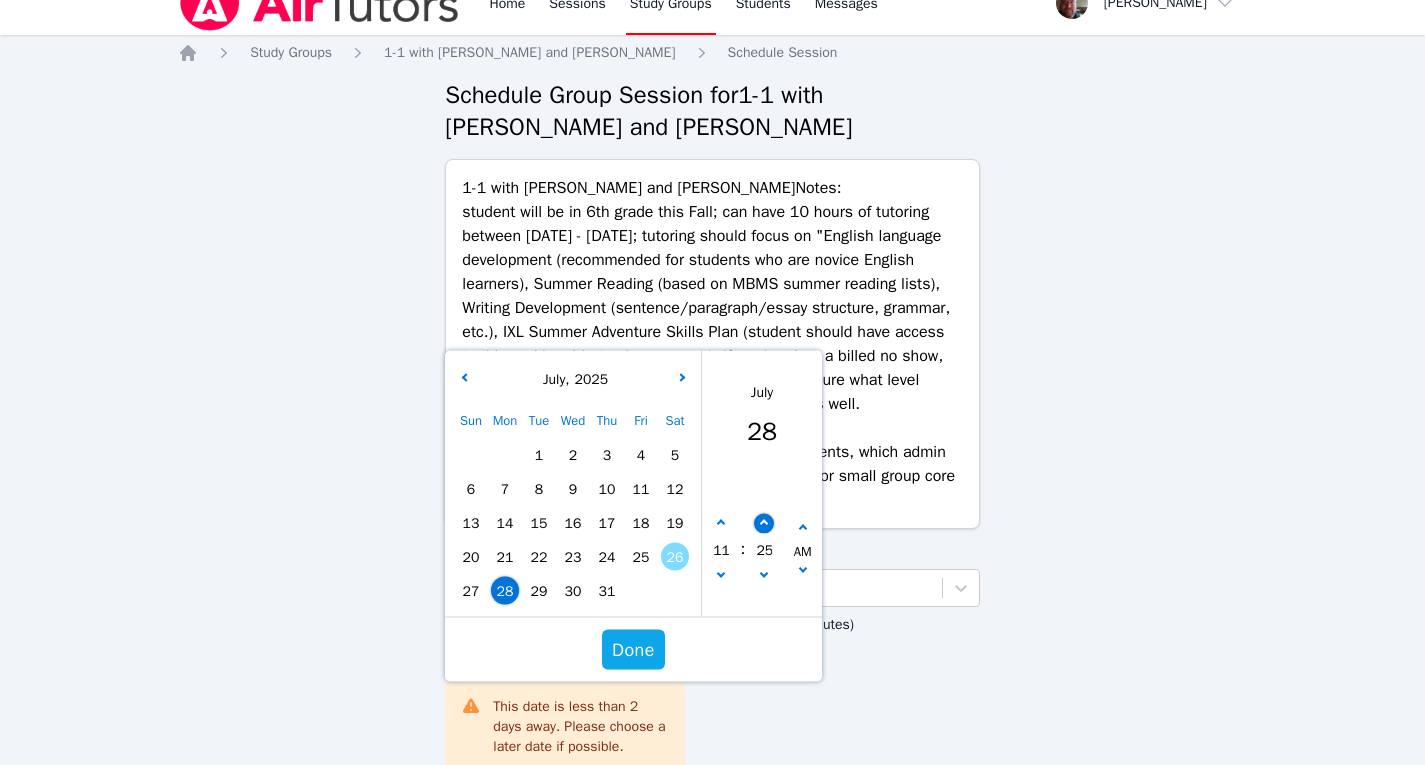 click at bounding box center (764, 524) 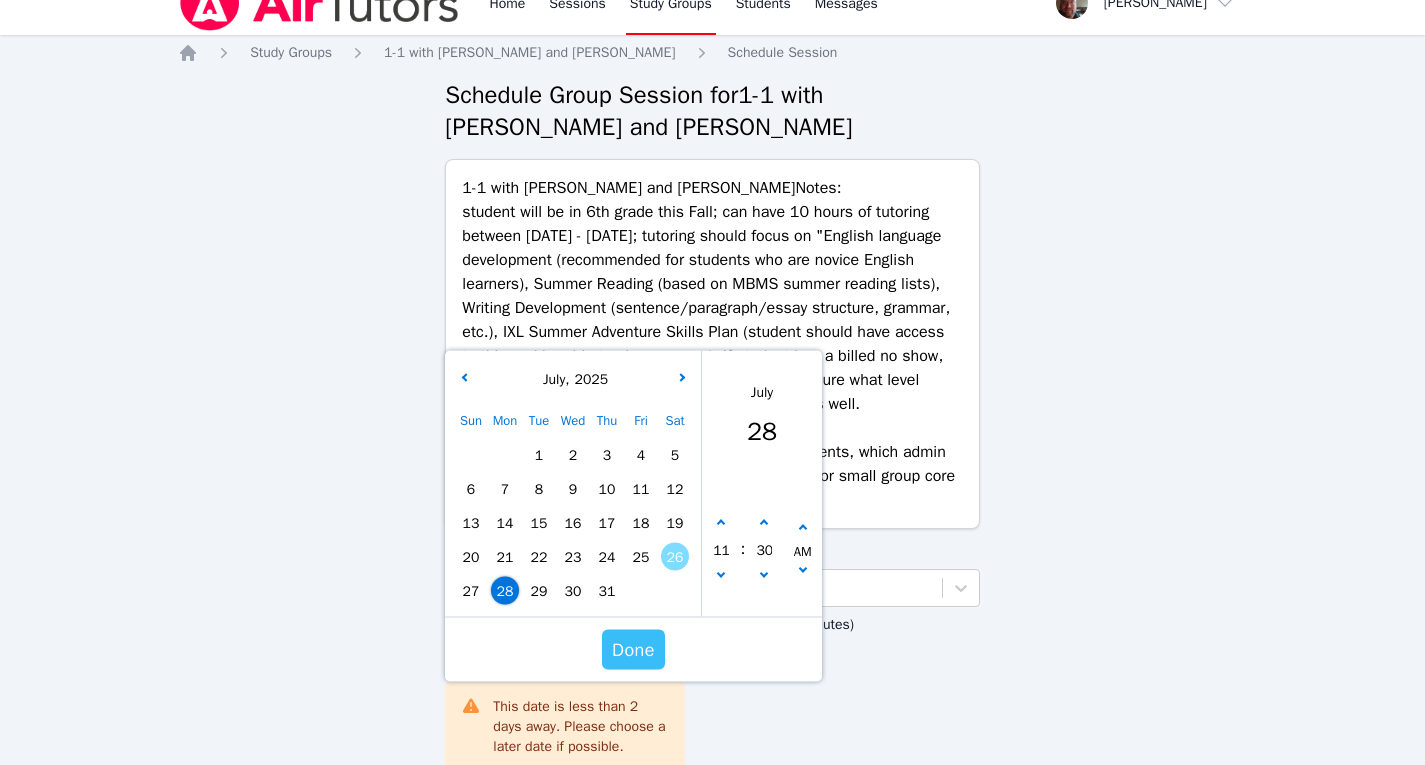 click on "Done" at bounding box center [633, 650] 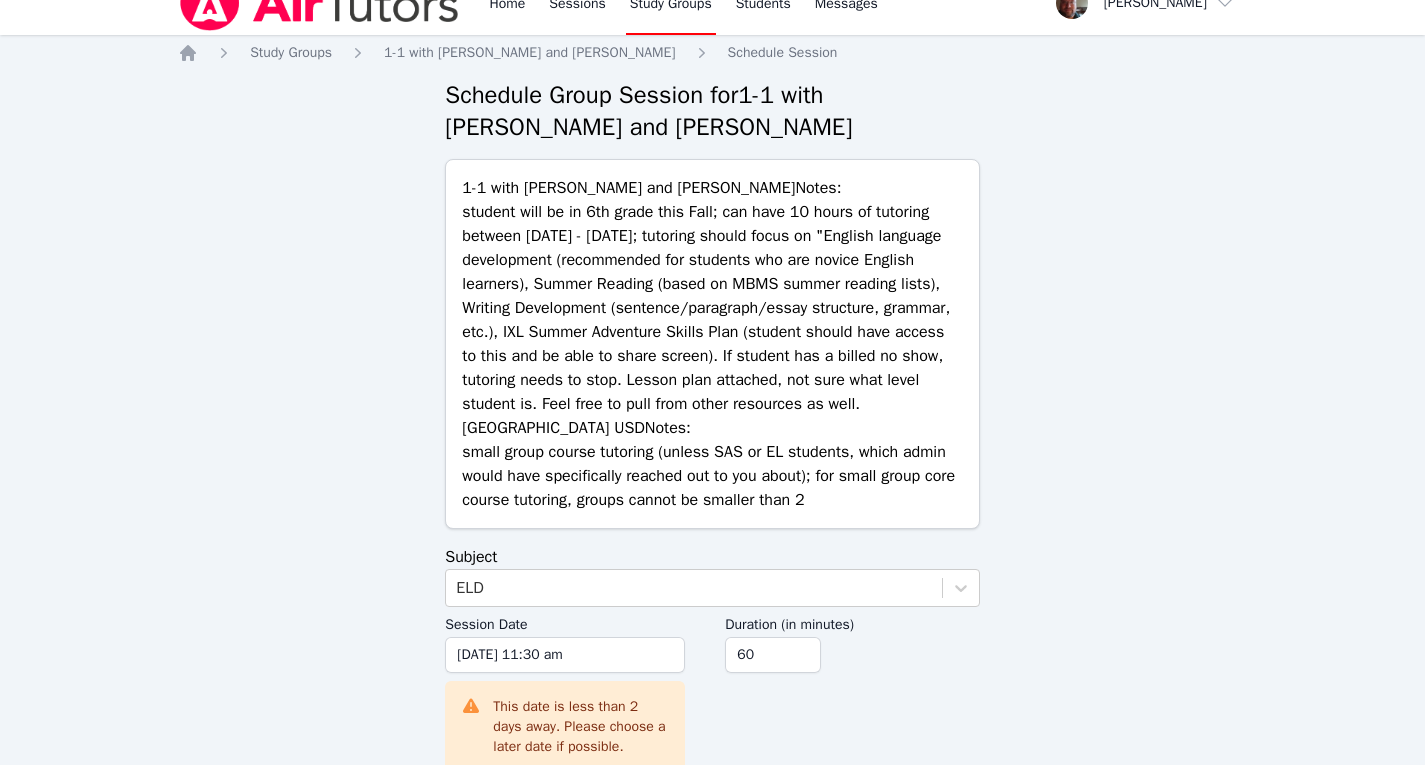 scroll, scrollTop: 125, scrollLeft: 0, axis: vertical 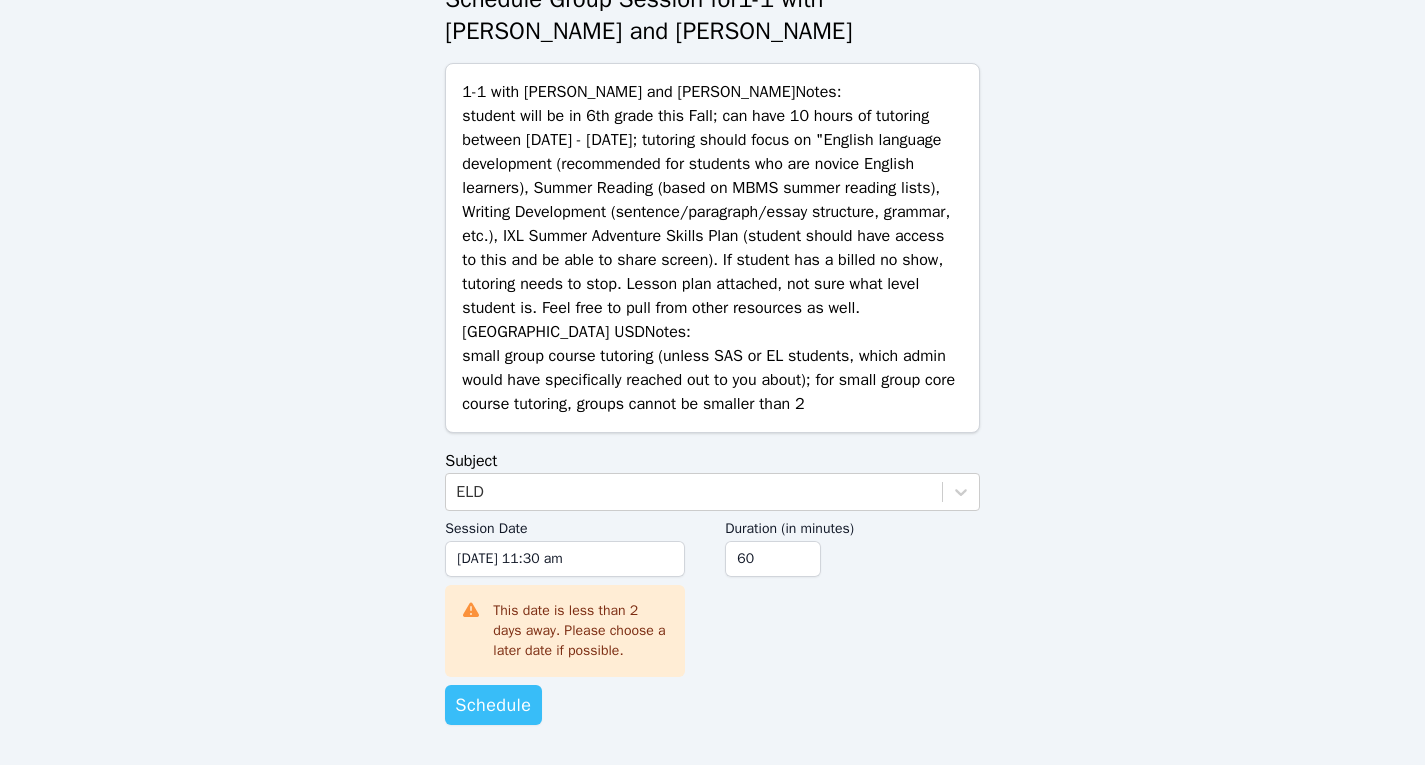 click on "Schedule" at bounding box center (493, 705) 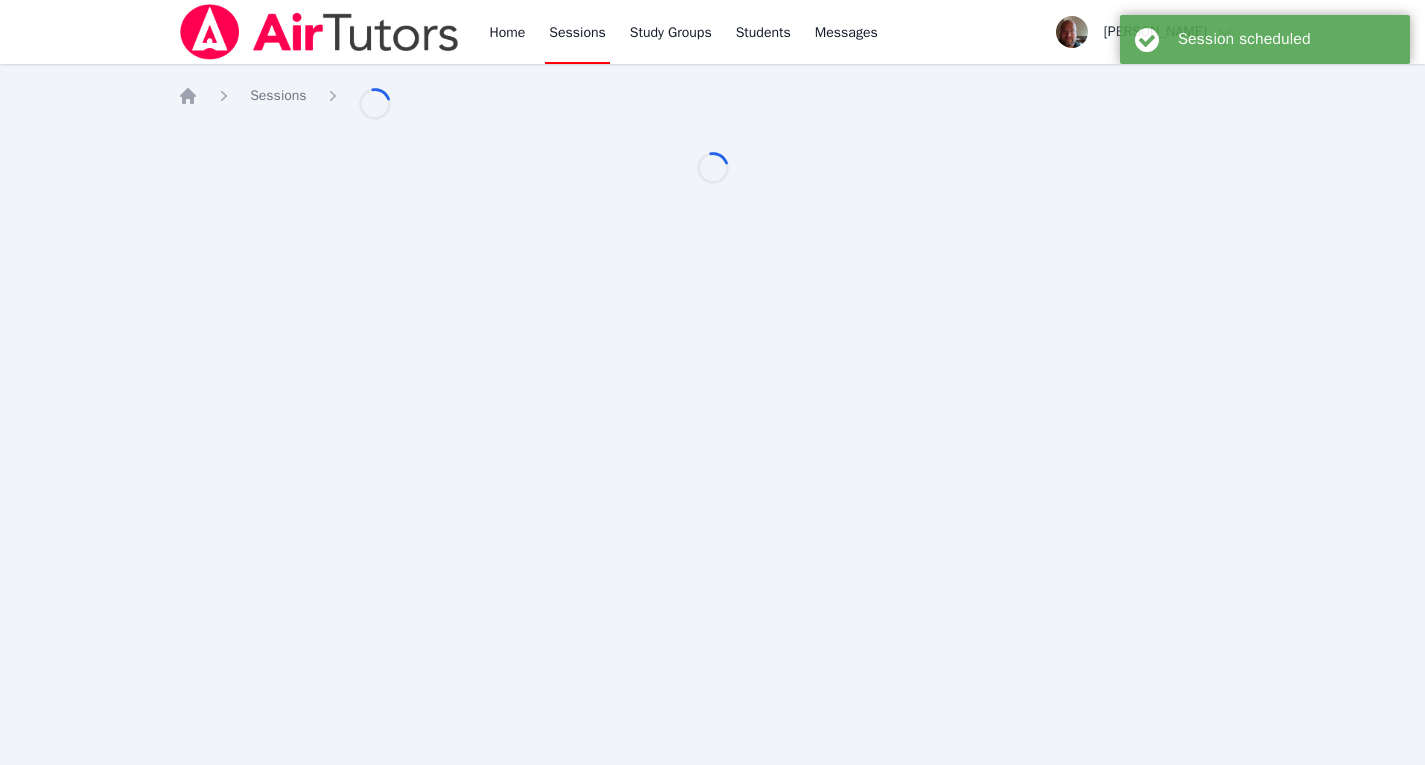 scroll, scrollTop: 0, scrollLeft: 0, axis: both 